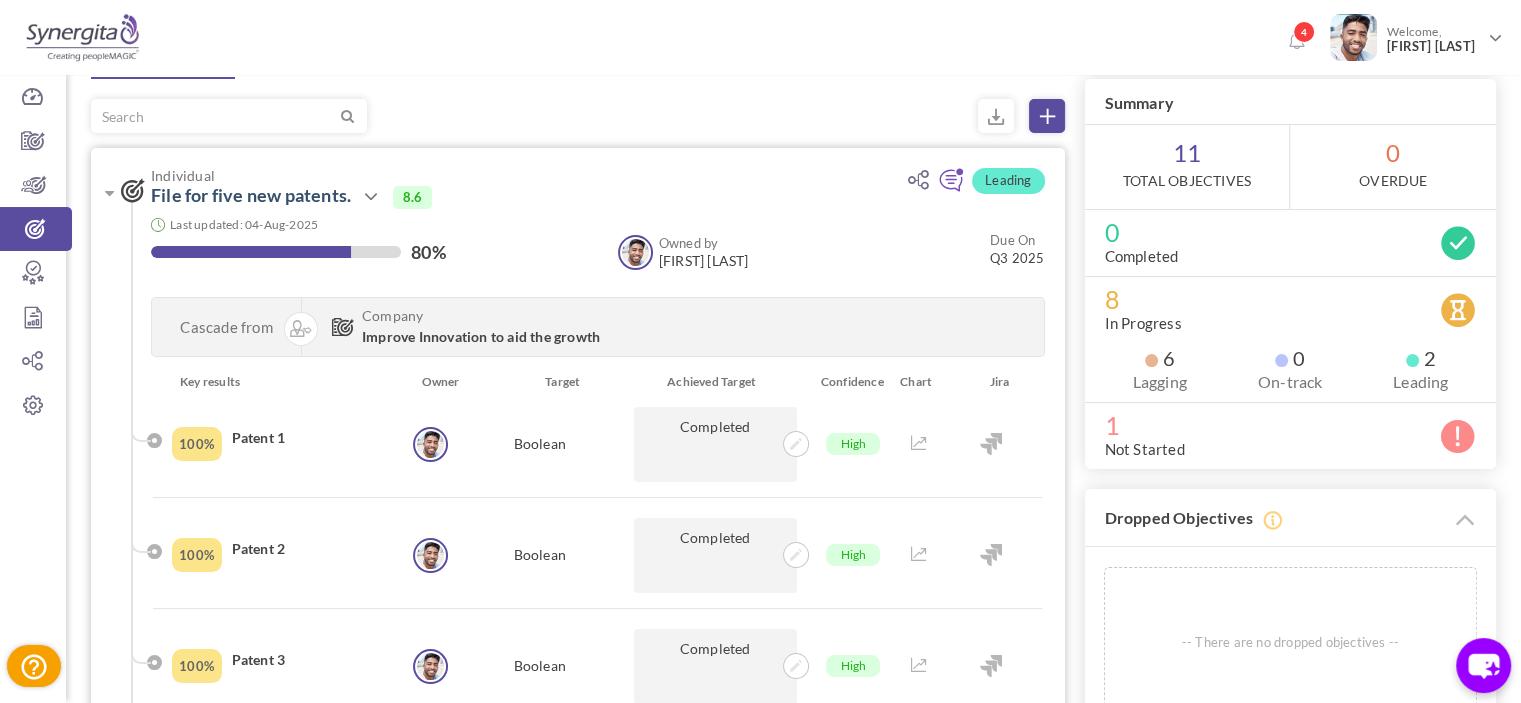scroll, scrollTop: 100, scrollLeft: 0, axis: vertical 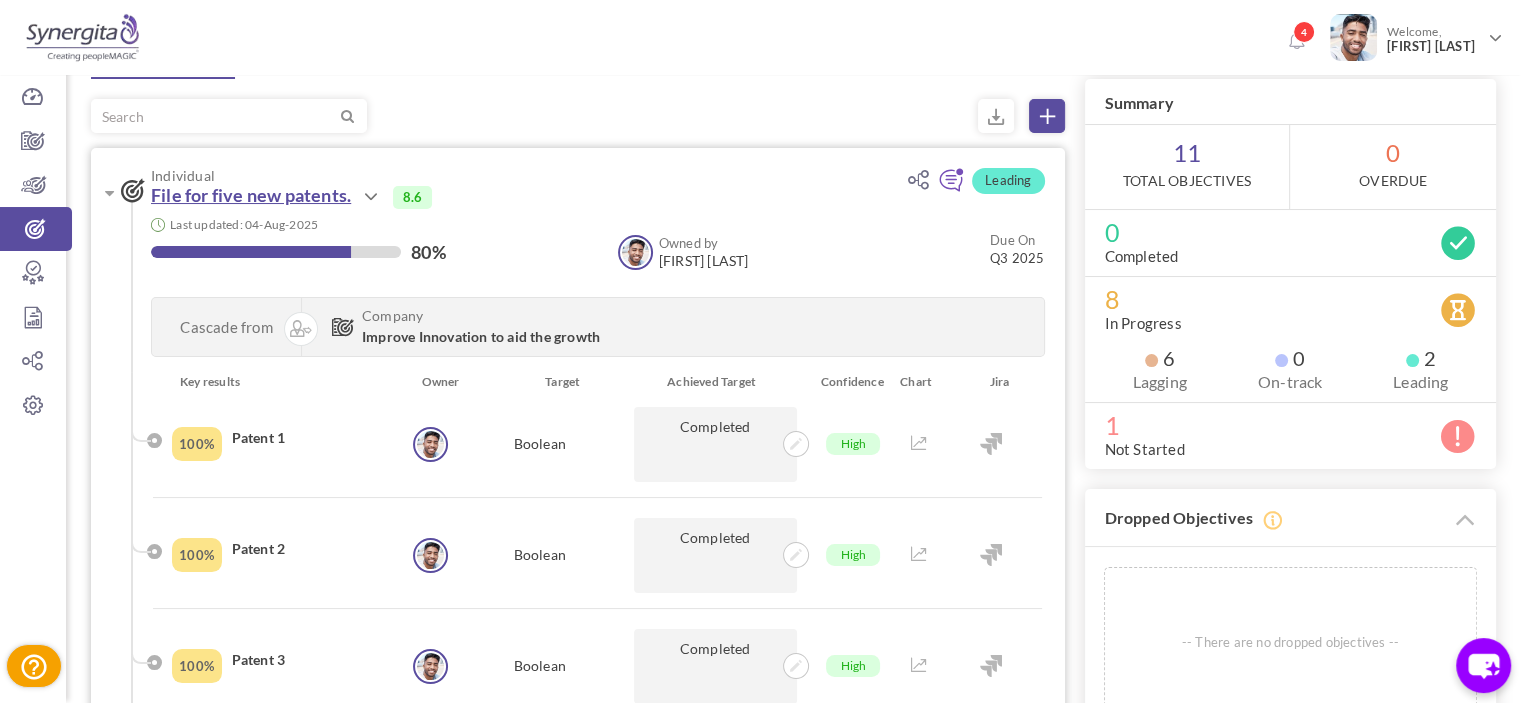 click on "File for five new patents." at bounding box center (251, 195) 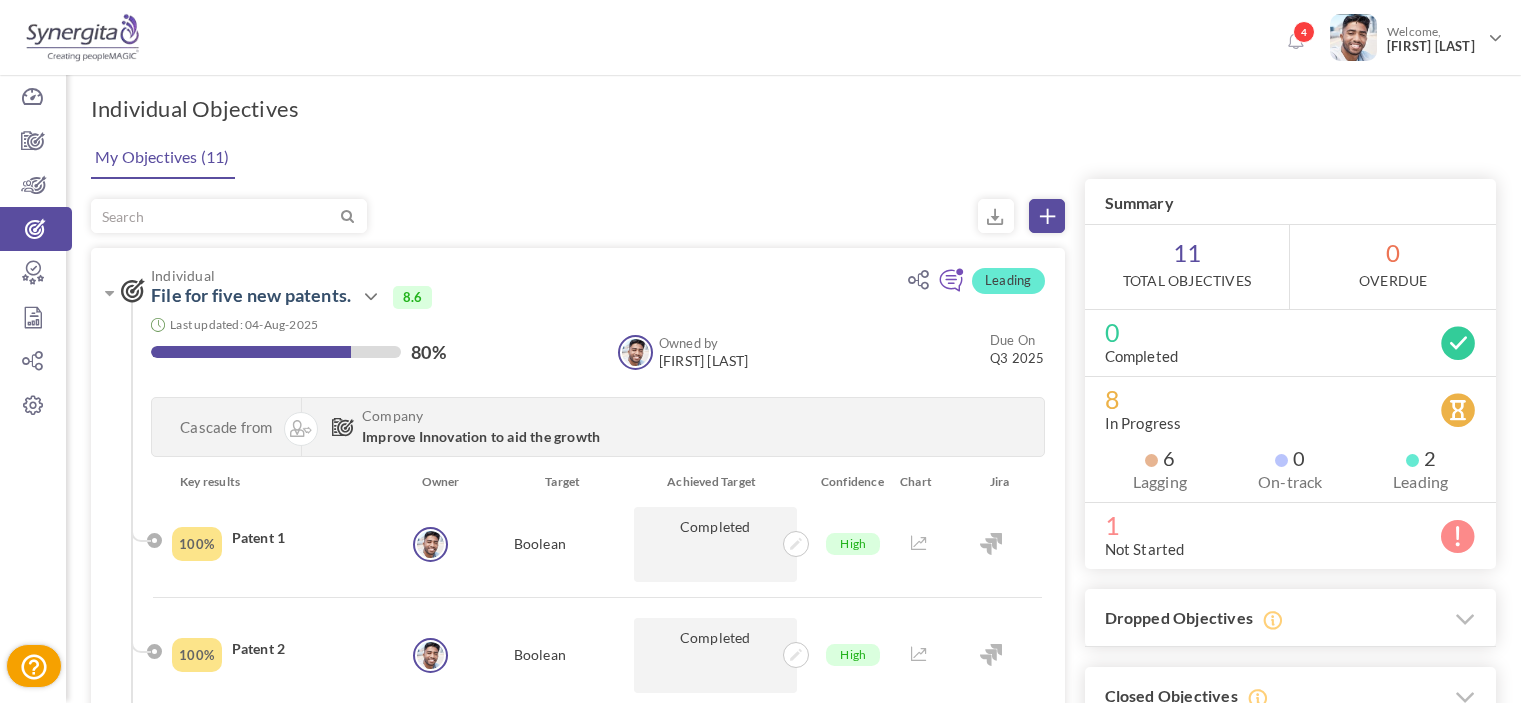 scroll, scrollTop: 0, scrollLeft: 0, axis: both 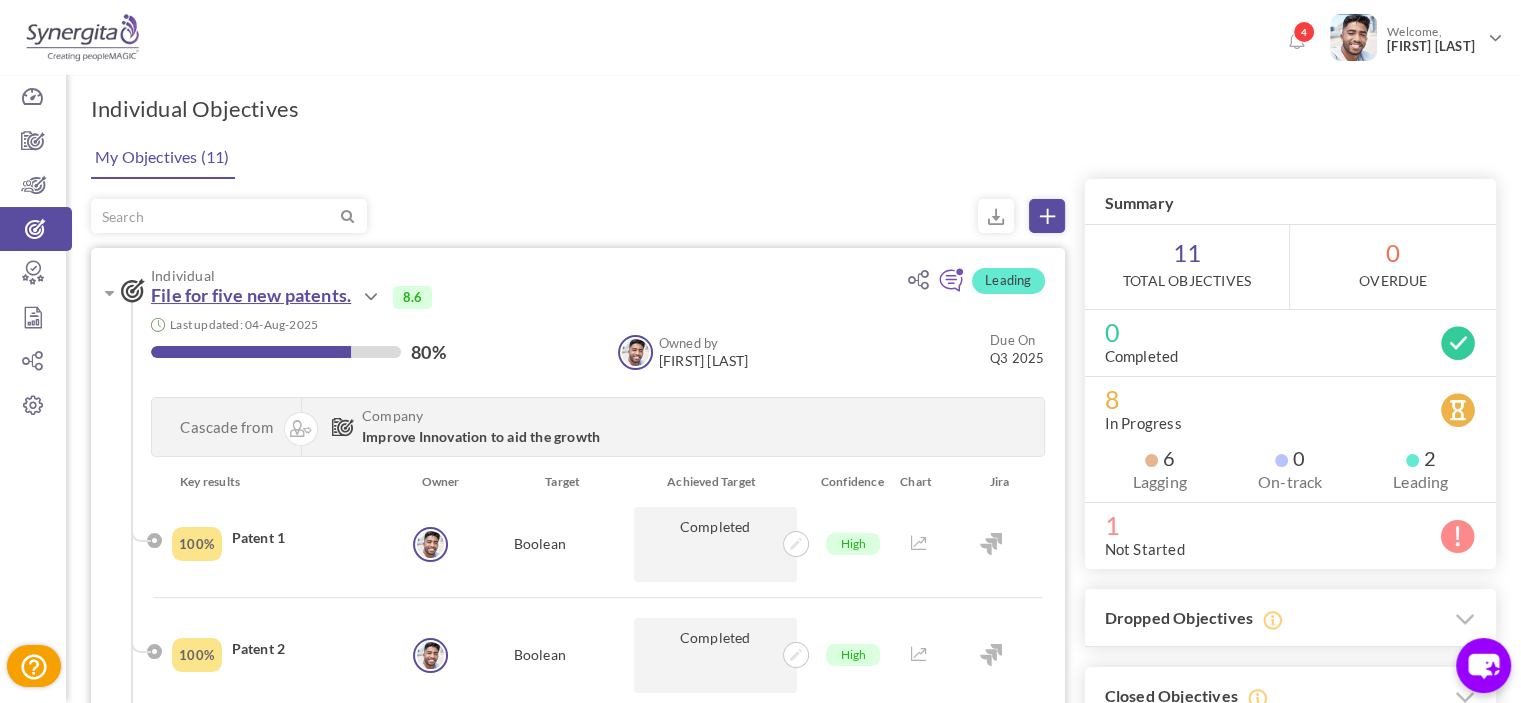 click on "File for five new patents." at bounding box center [251, 295] 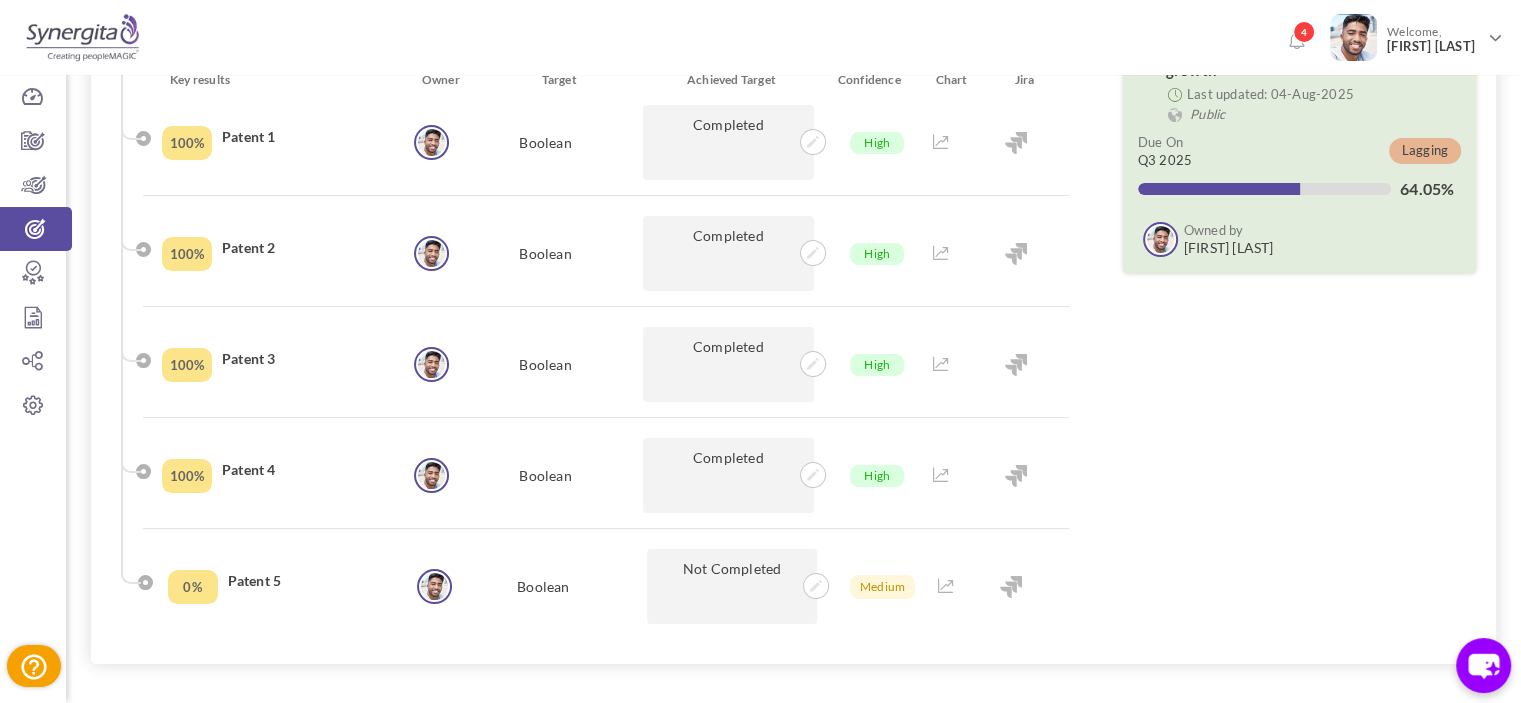scroll, scrollTop: 100, scrollLeft: 0, axis: vertical 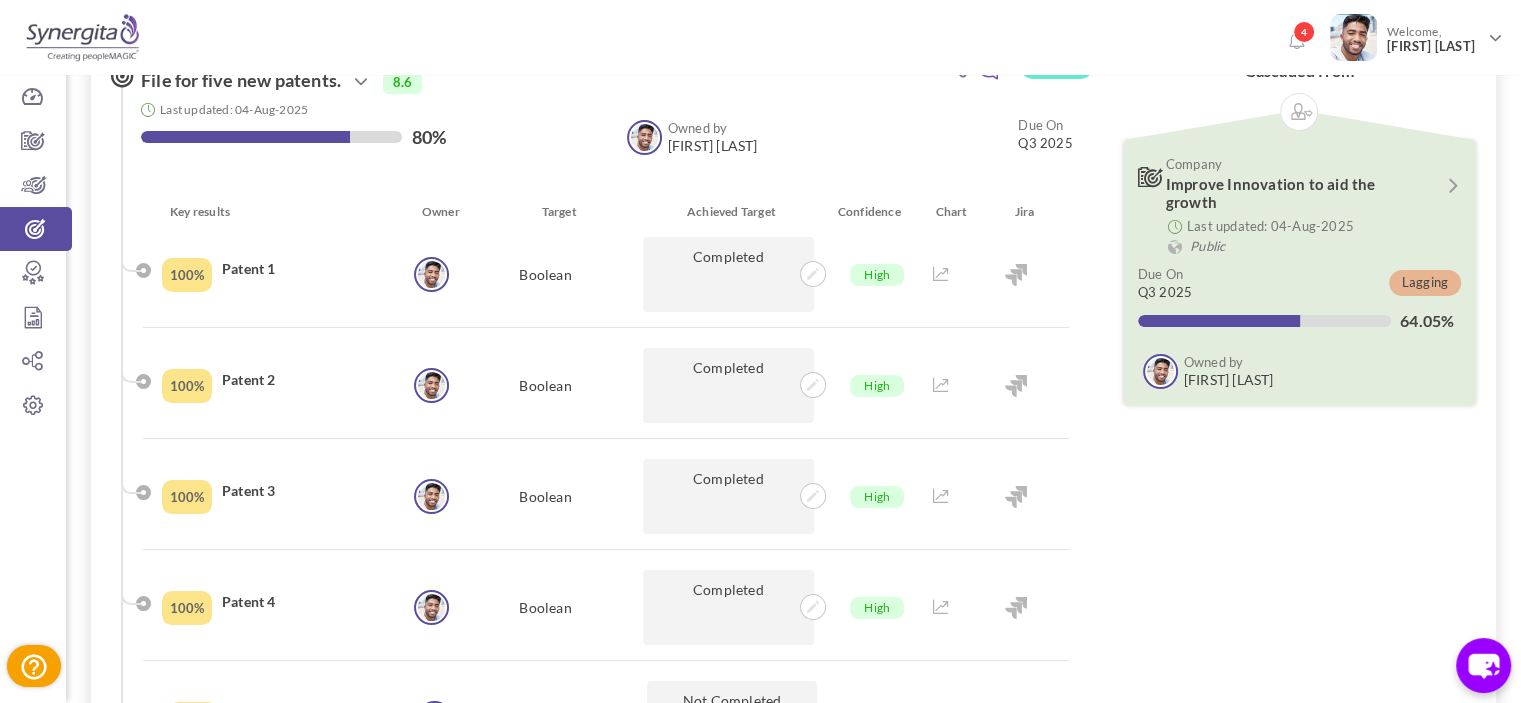 click at bounding box center [941, 274] 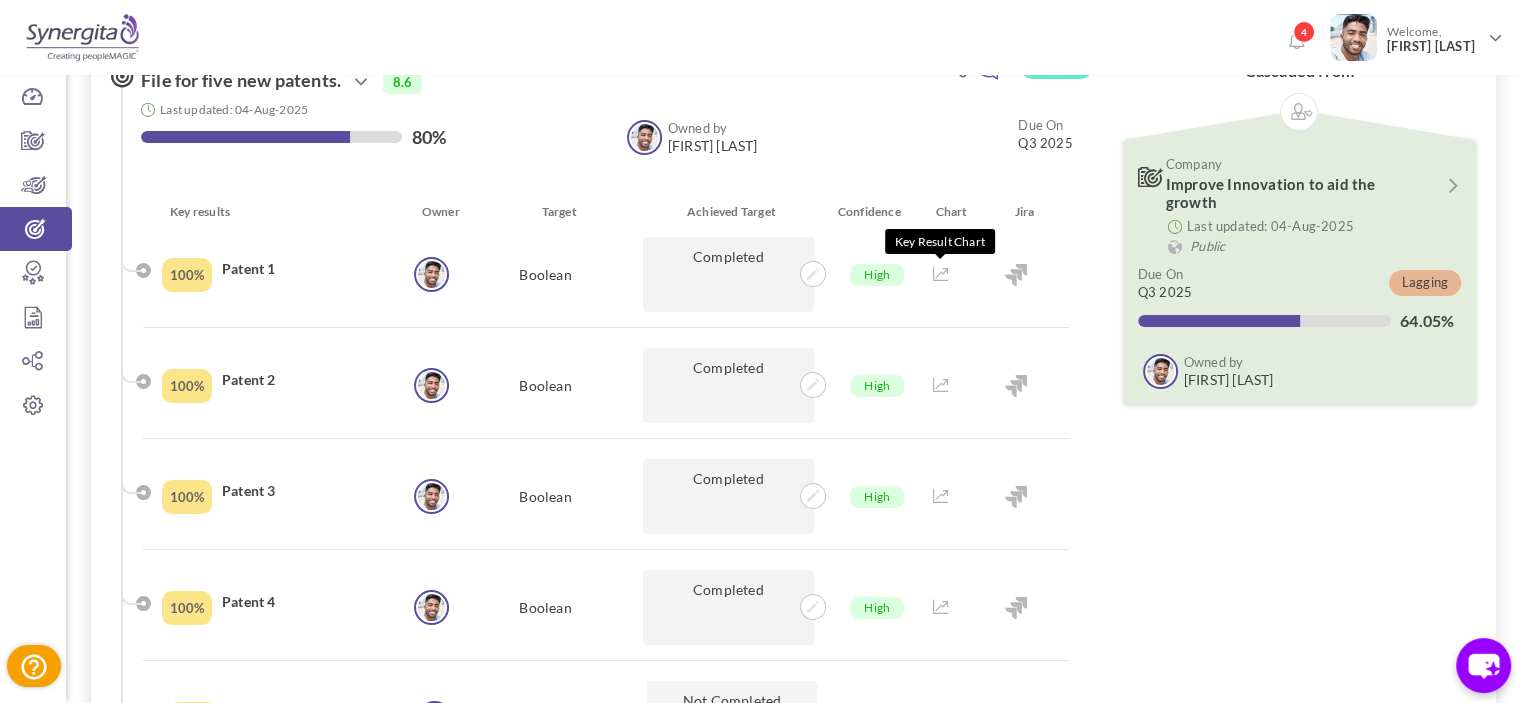 click at bounding box center [941, 274] 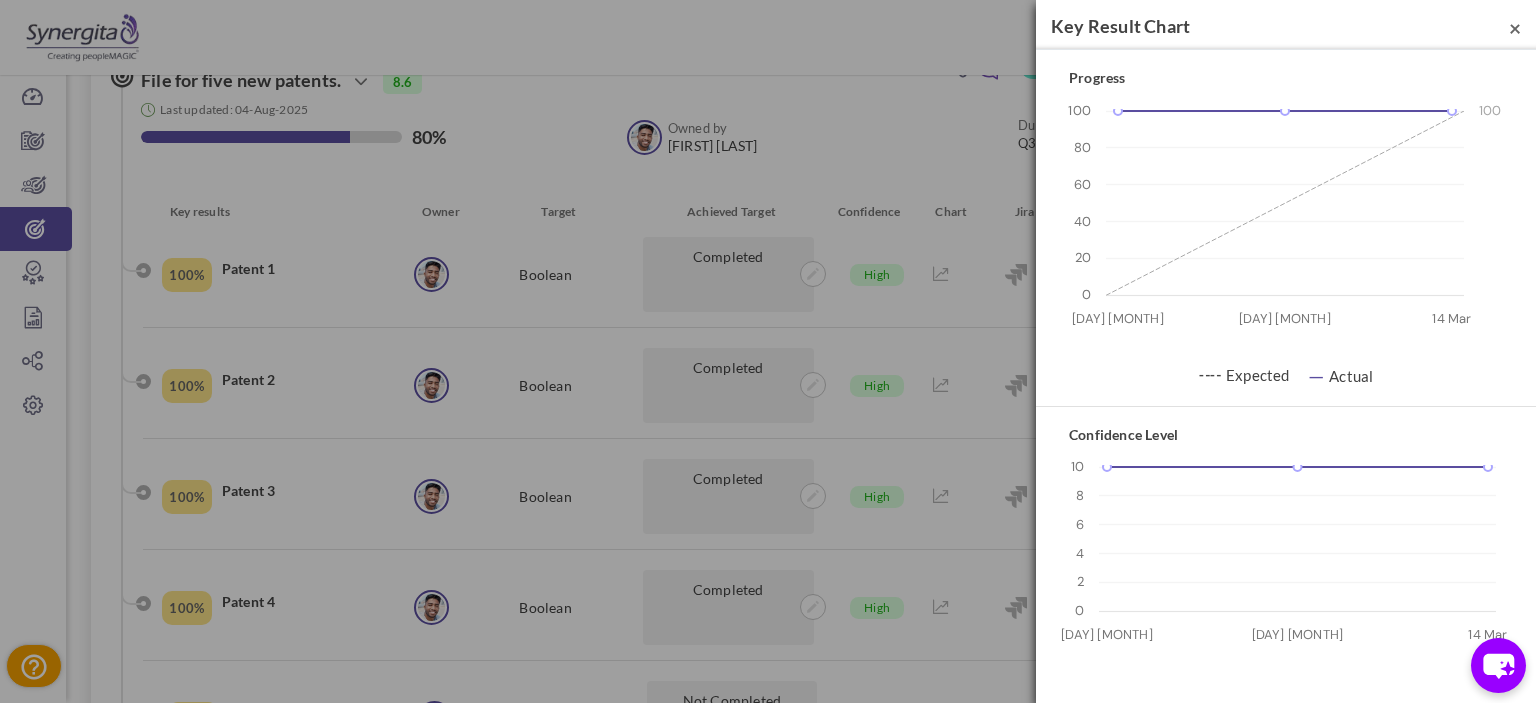 click on "×" at bounding box center [1515, 27] 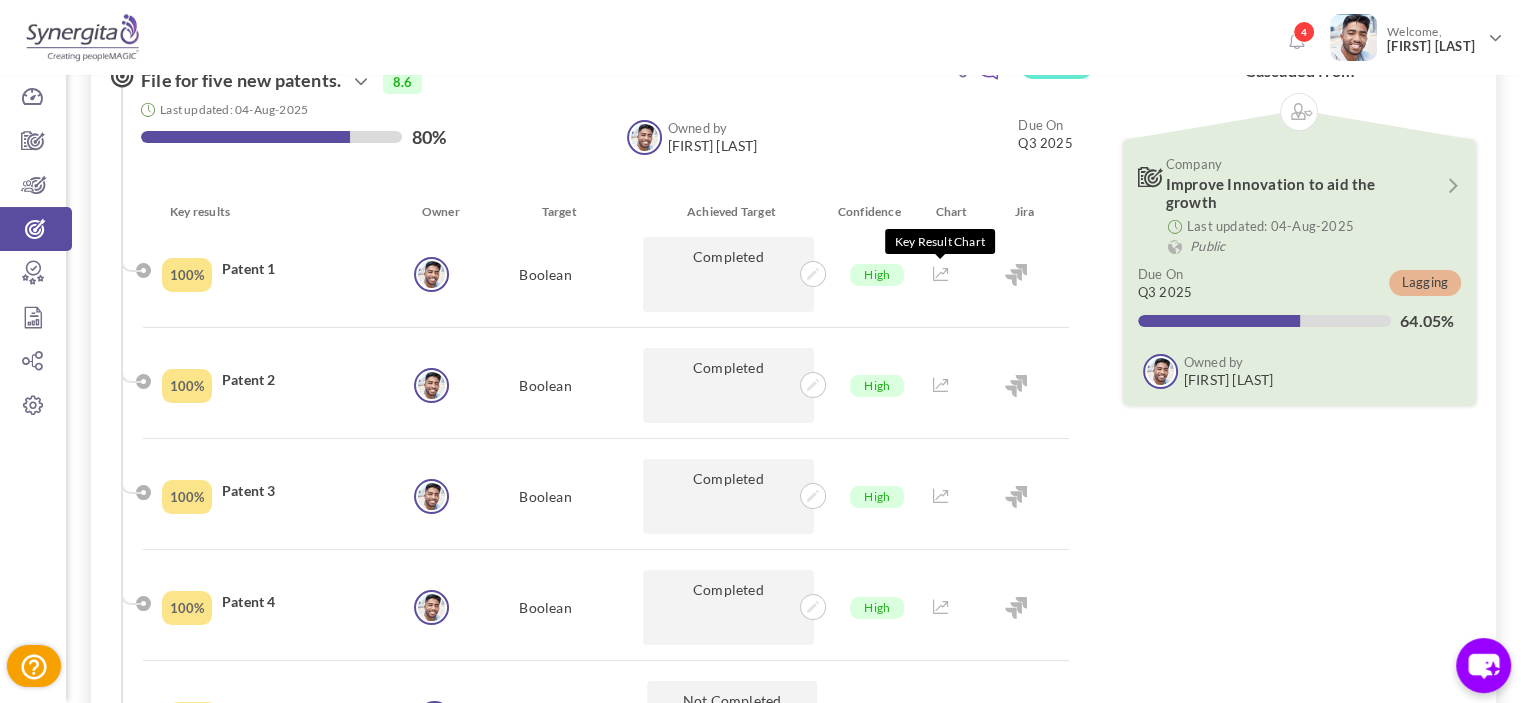 click at bounding box center [941, 274] 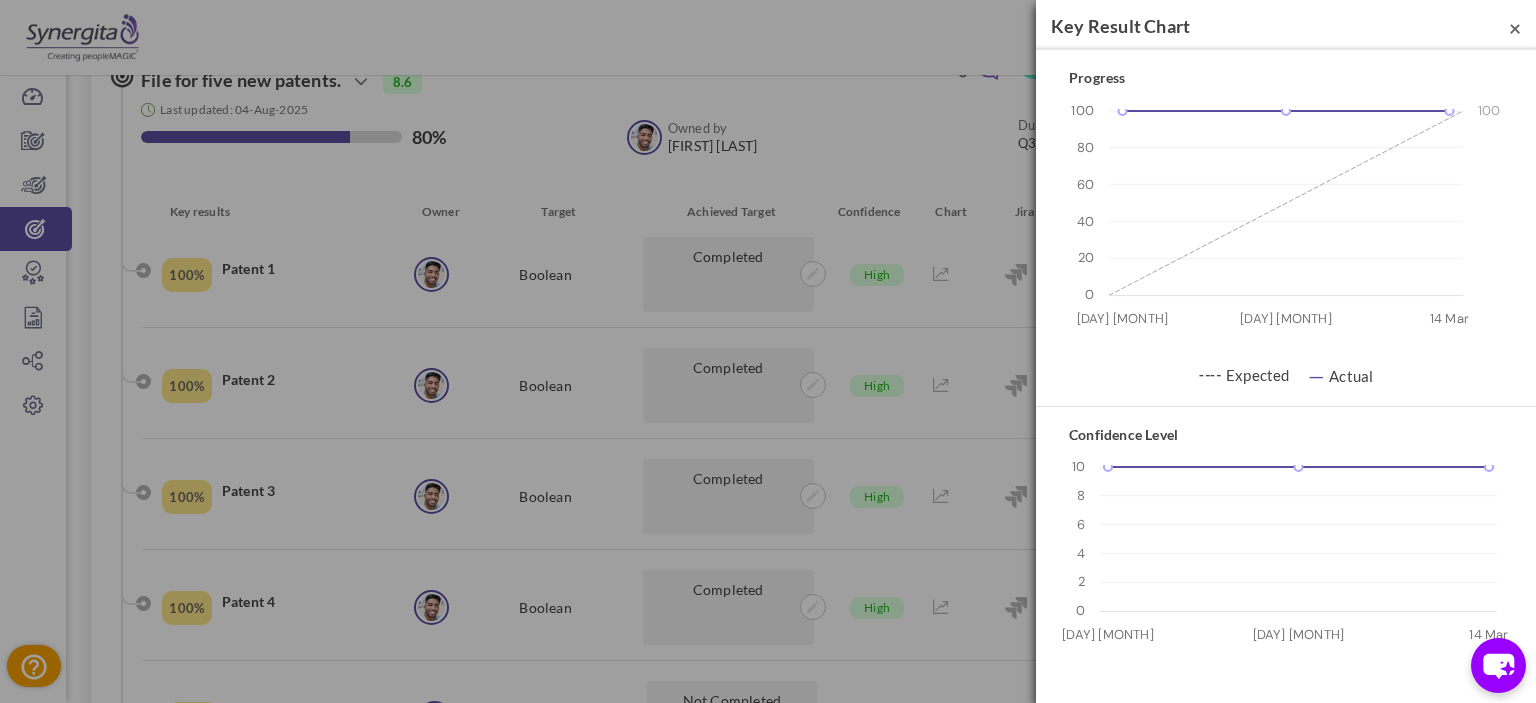 click on "×" at bounding box center [1515, 27] 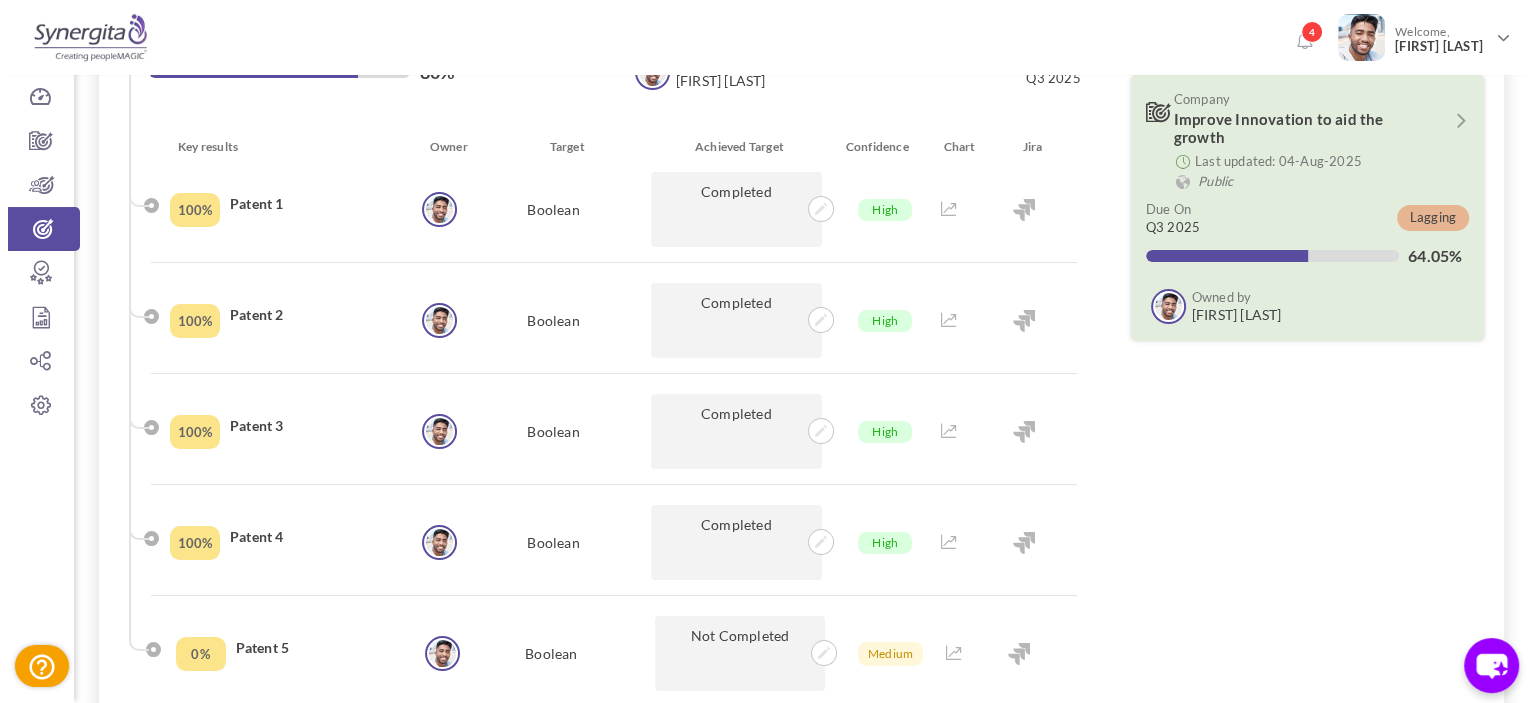 scroll, scrollTop: 200, scrollLeft: 0, axis: vertical 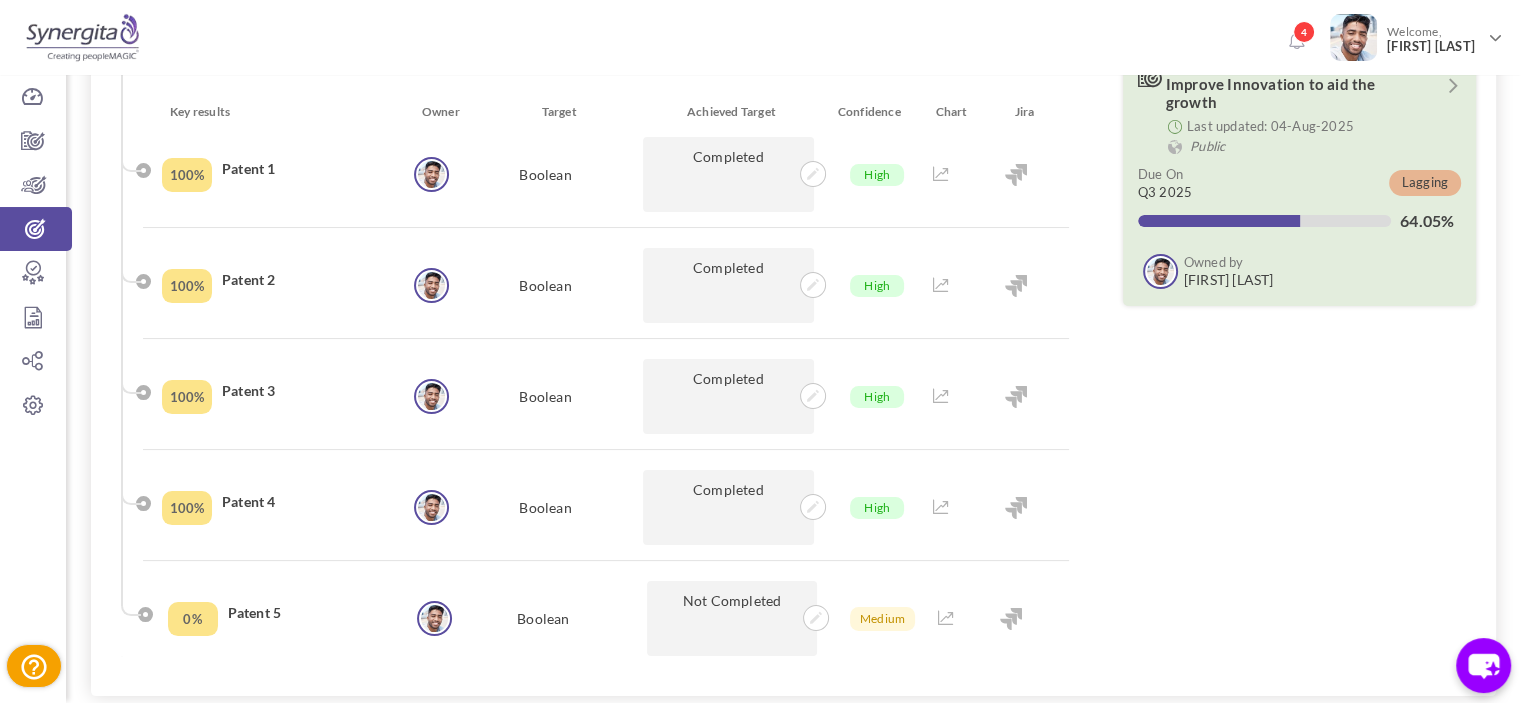 click at bounding box center (941, 396) 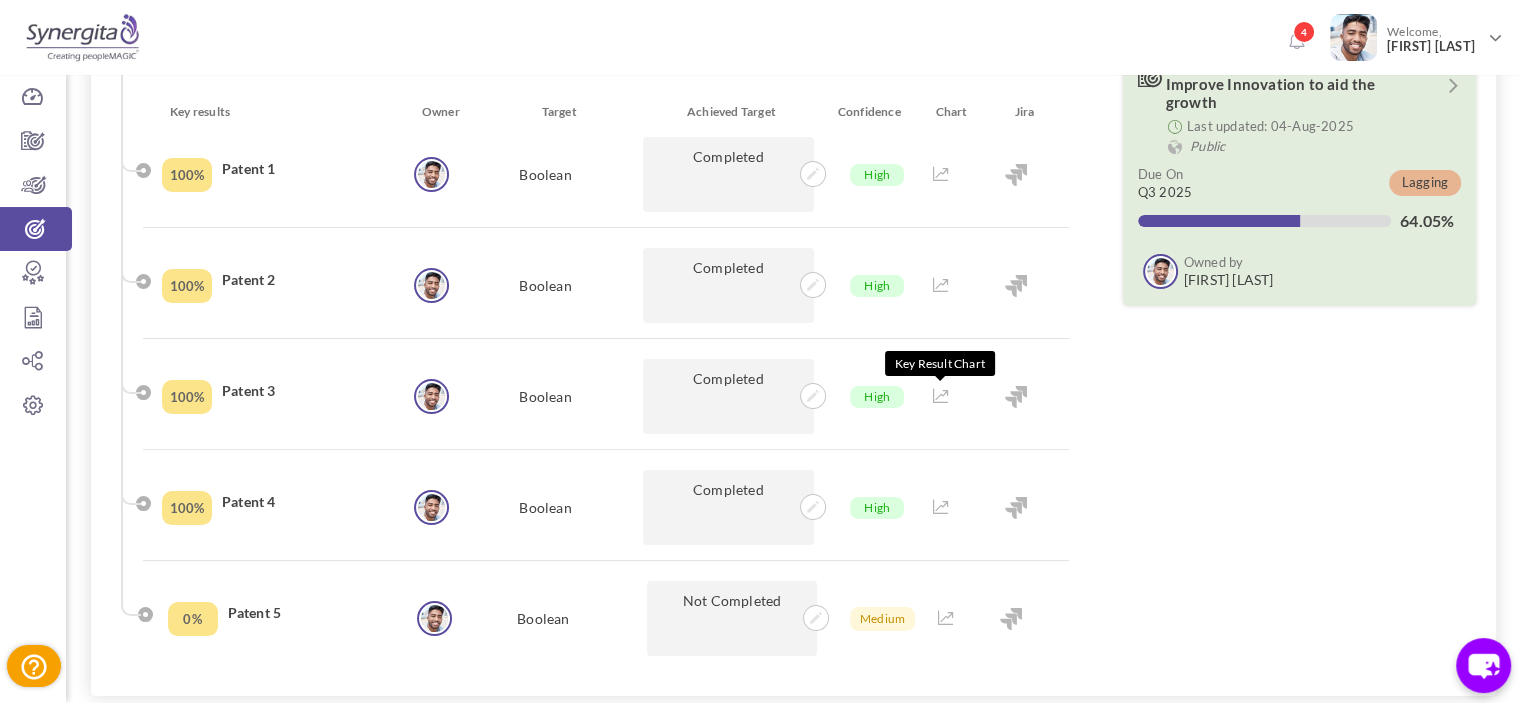 click at bounding box center (941, 396) 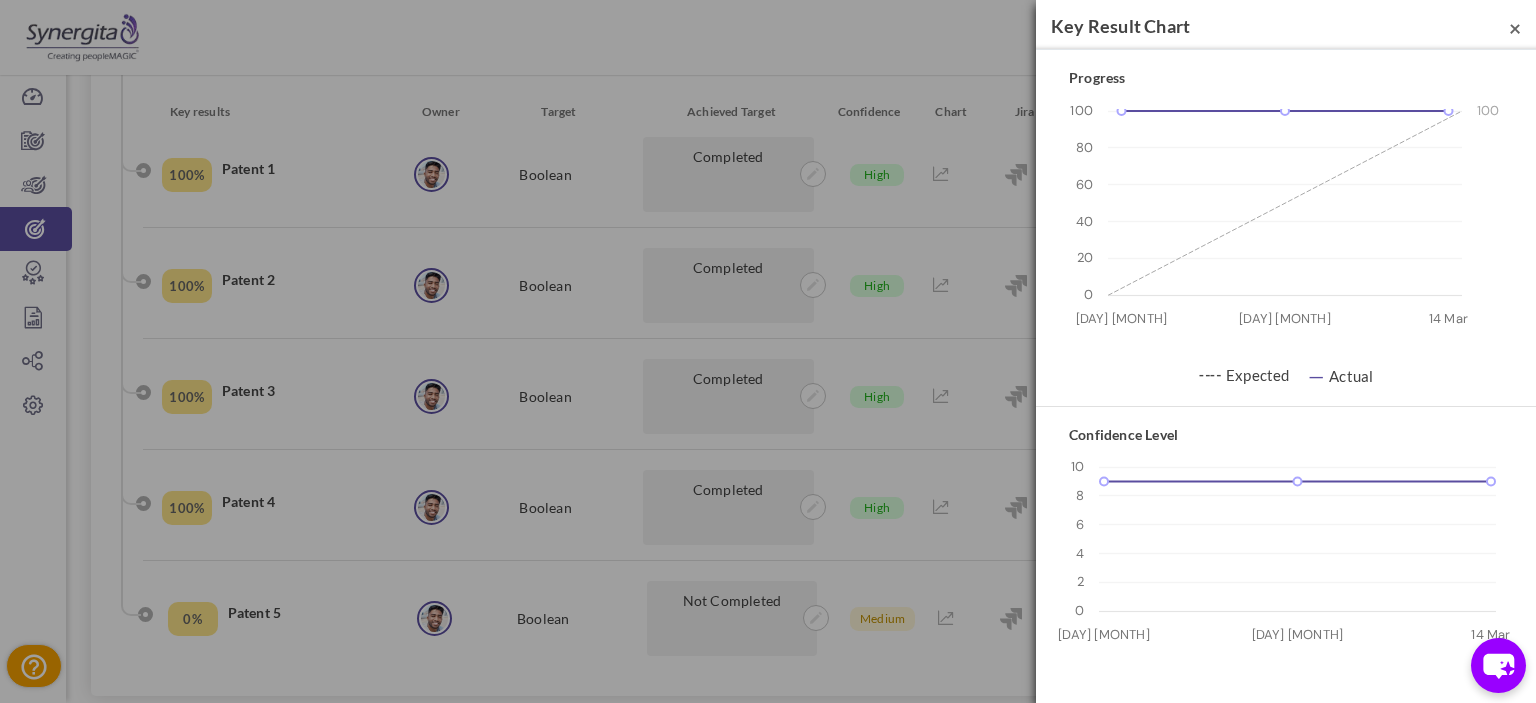 click on "×" at bounding box center [1515, 27] 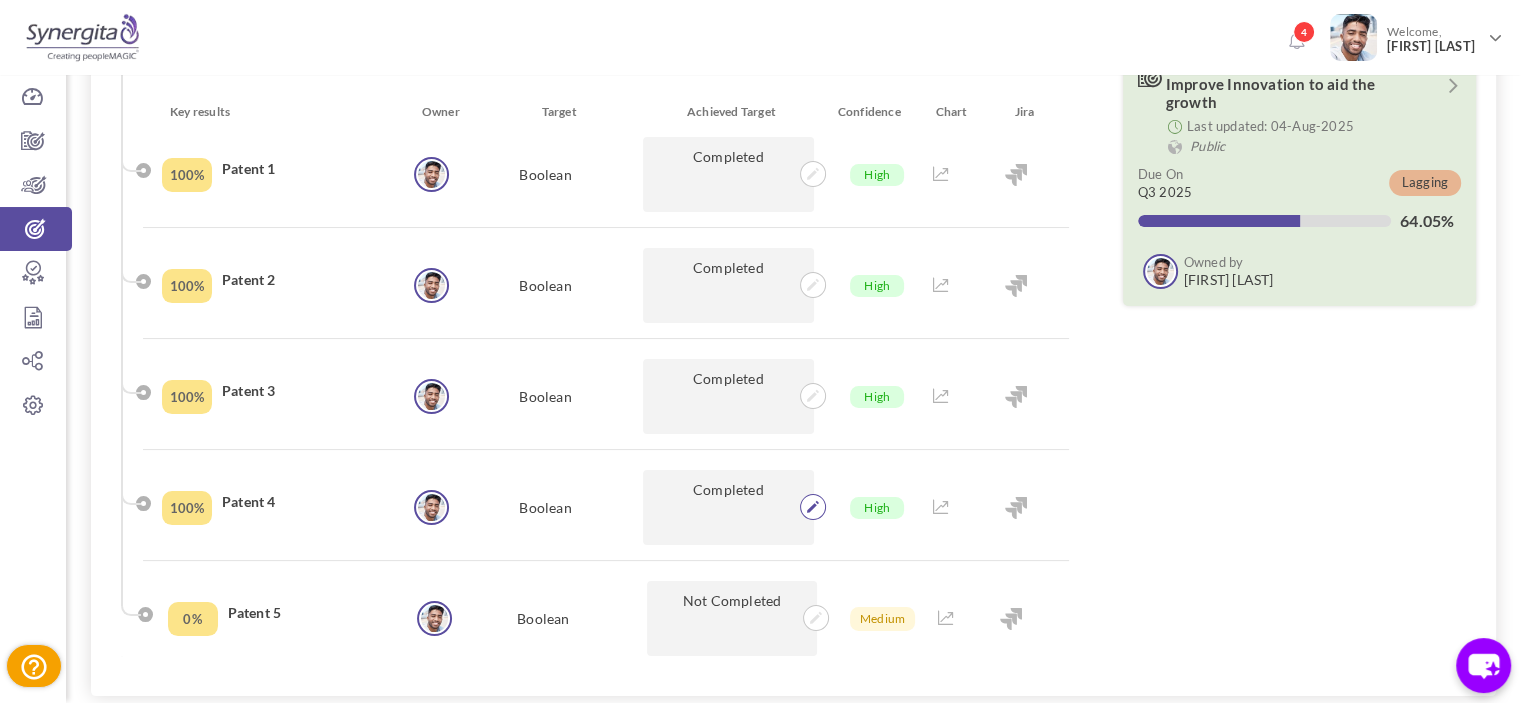 click at bounding box center (813, 507) 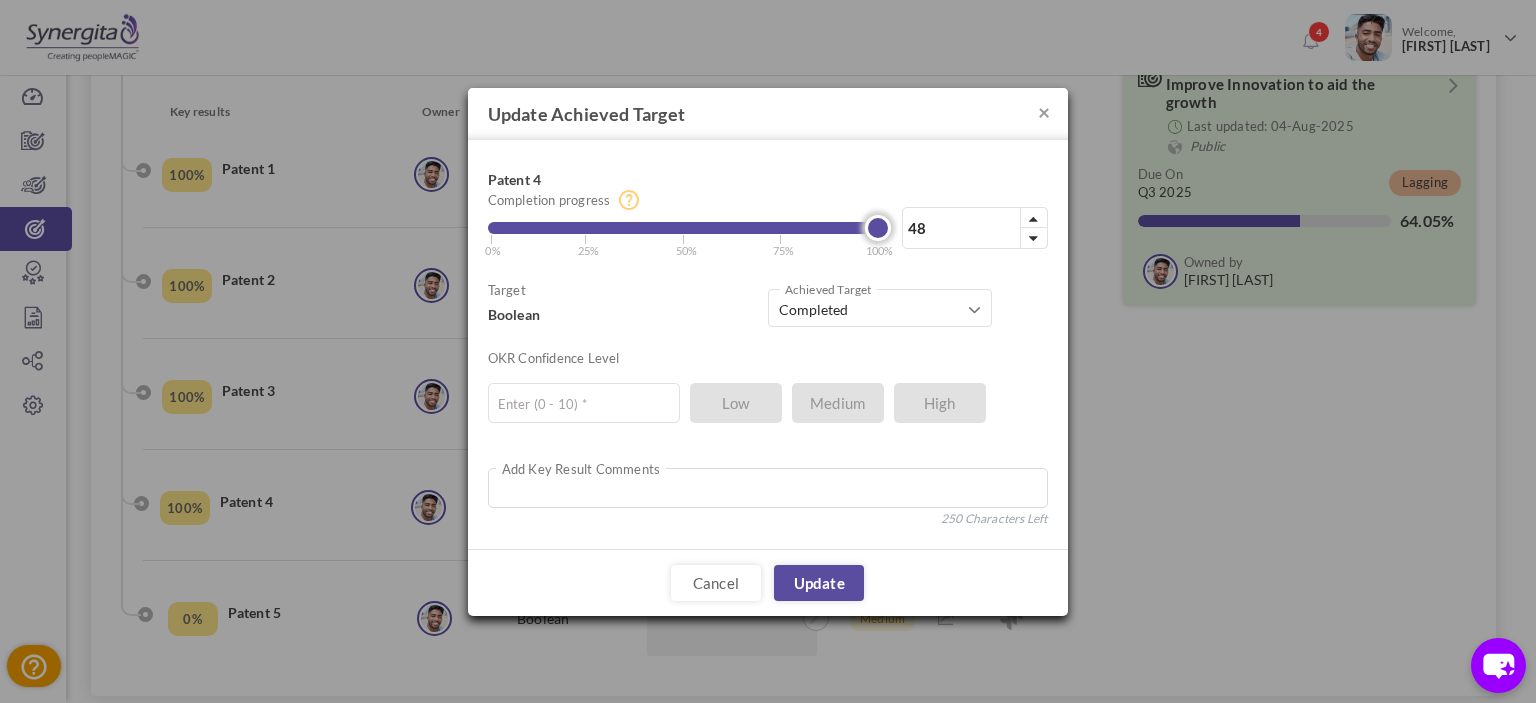 click at bounding box center (683, 228) 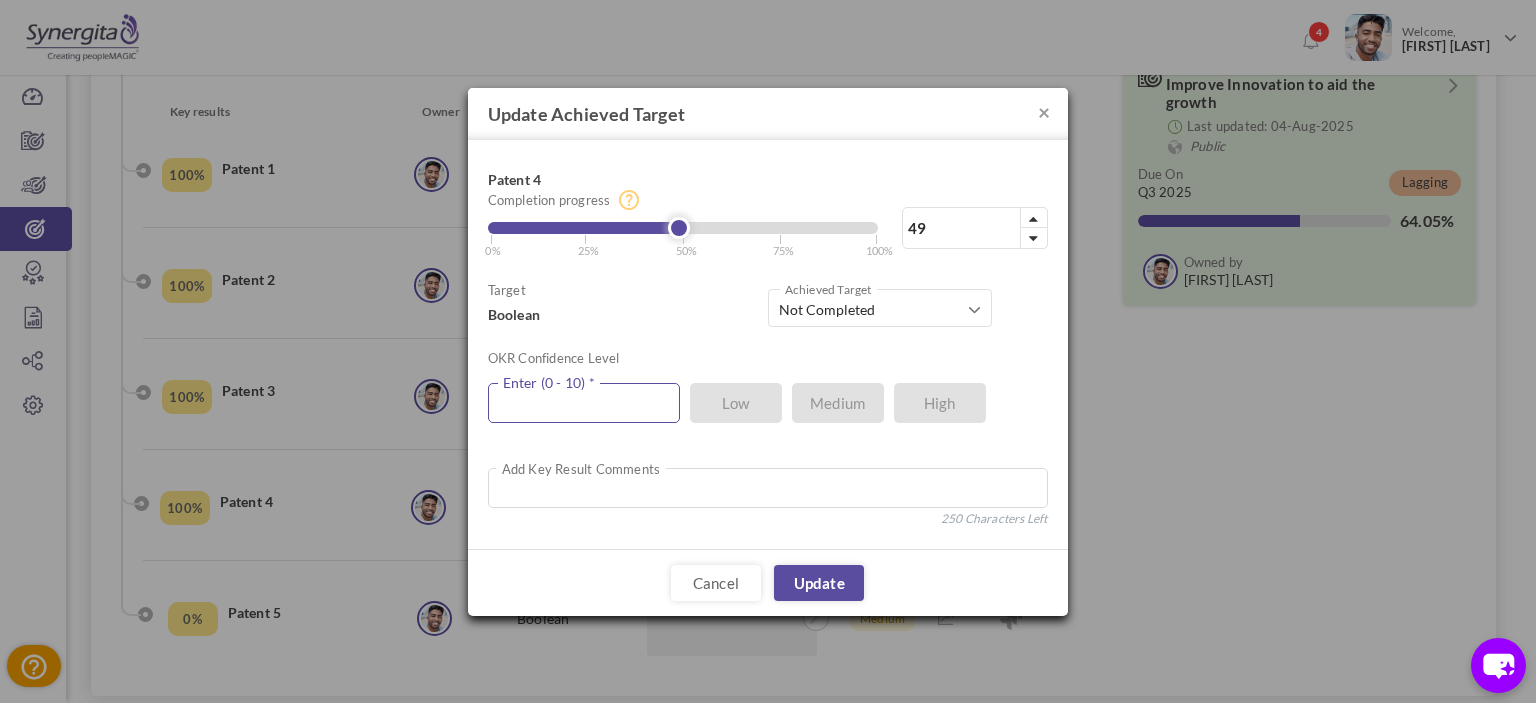 click at bounding box center (584, 403) 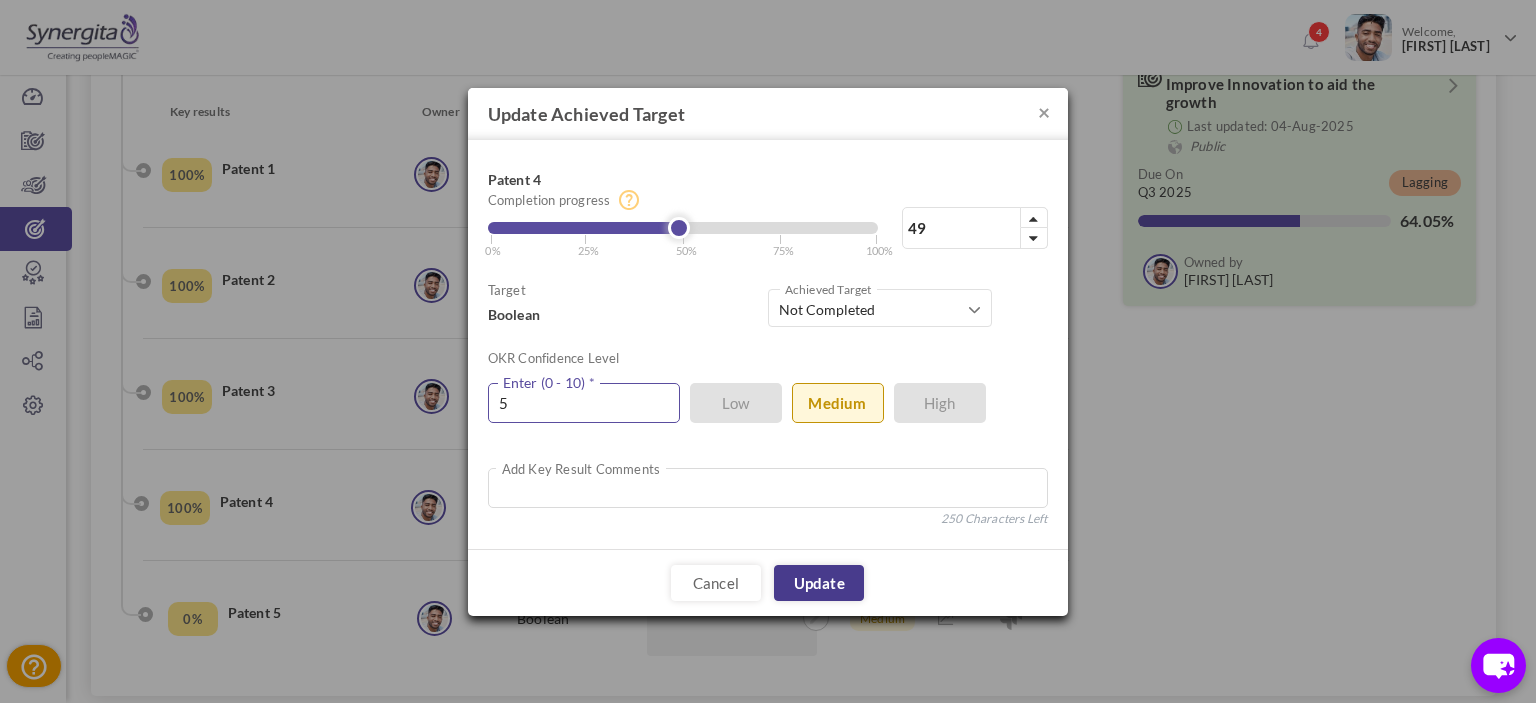 type on "5" 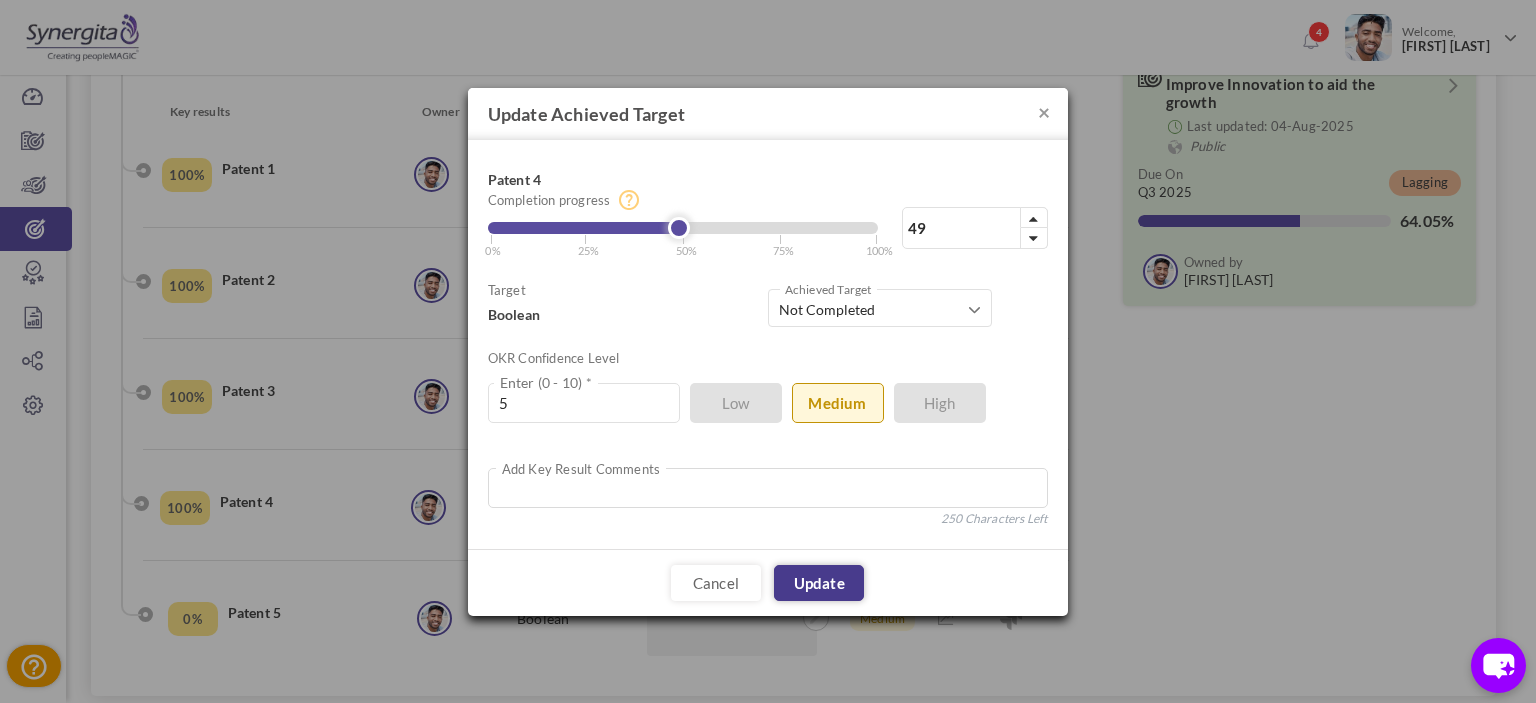 click on "Update" at bounding box center [819, 583] 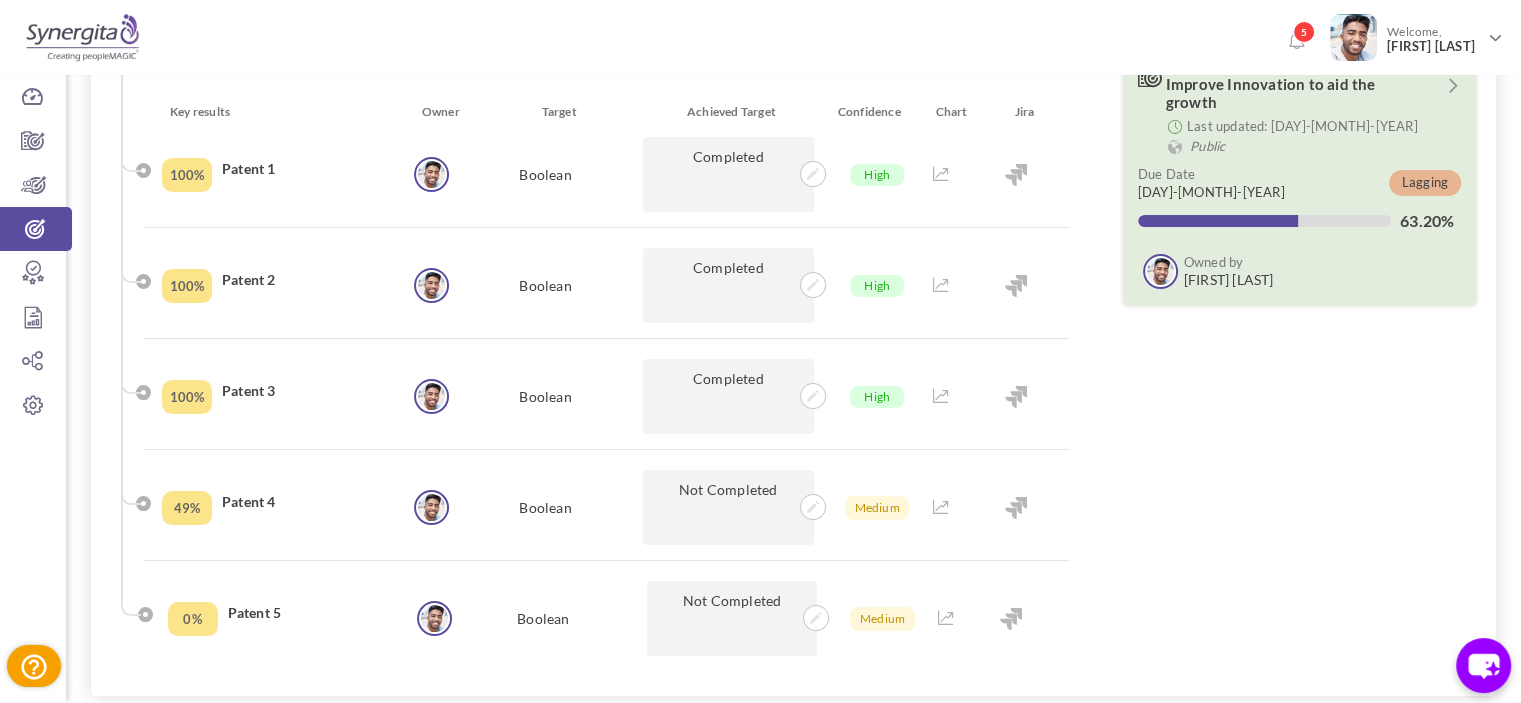 click at bounding box center (941, 507) 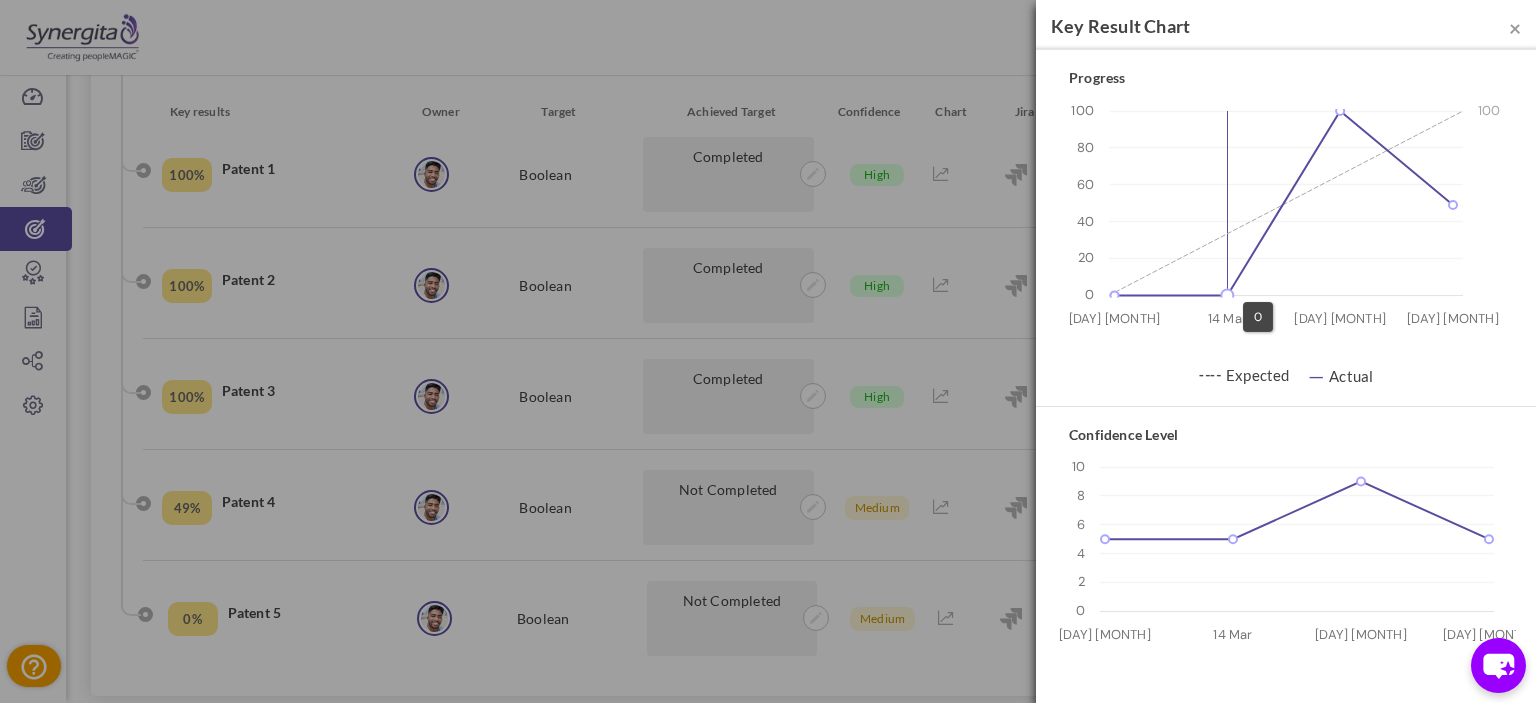 click 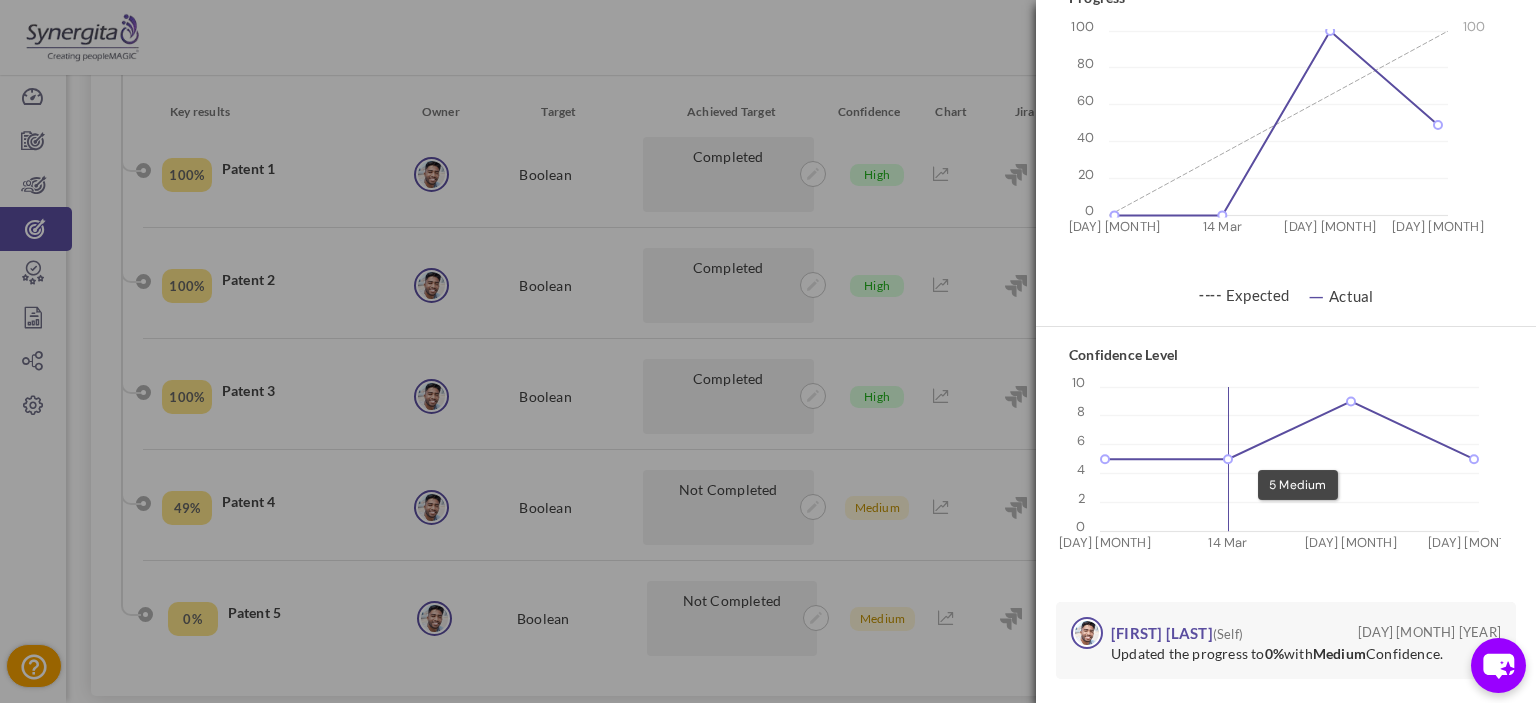 scroll, scrollTop: 99, scrollLeft: 0, axis: vertical 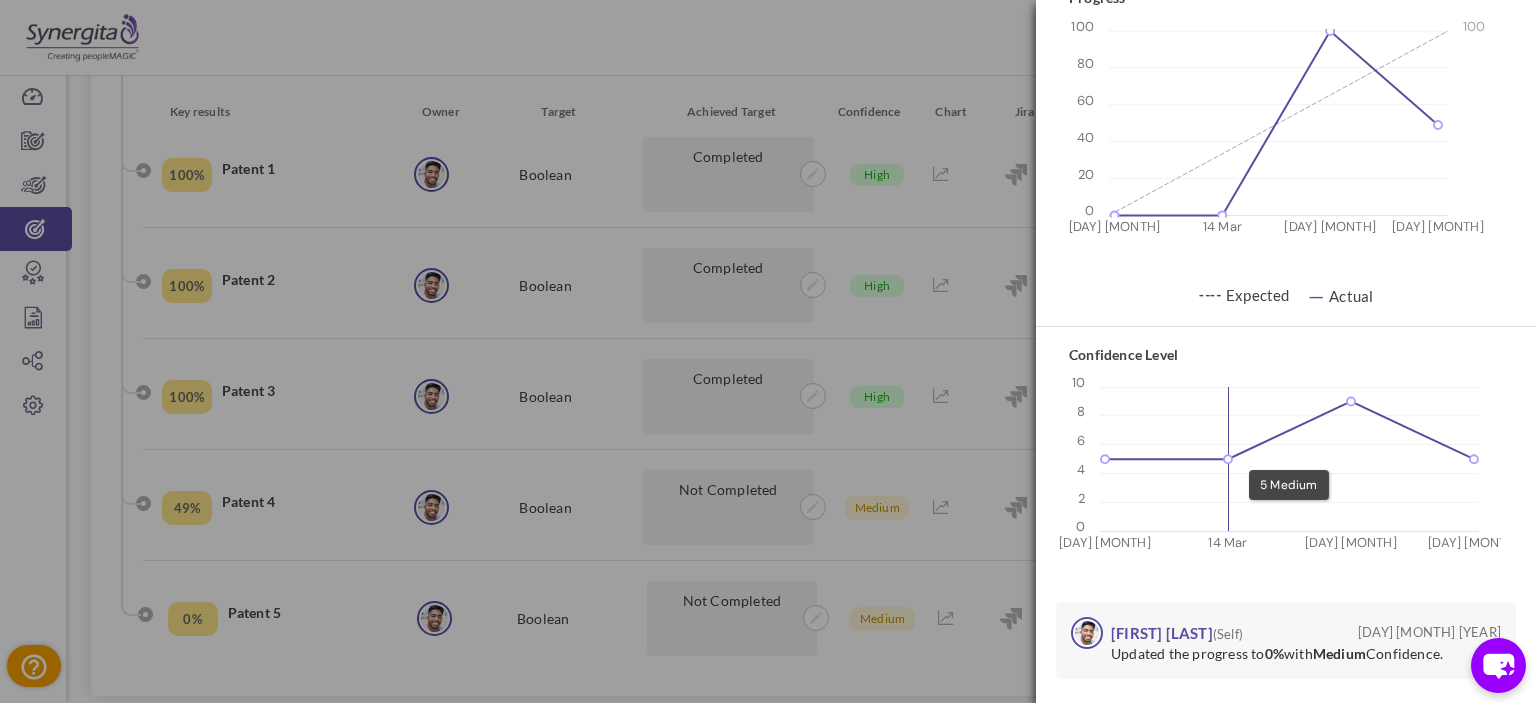 click 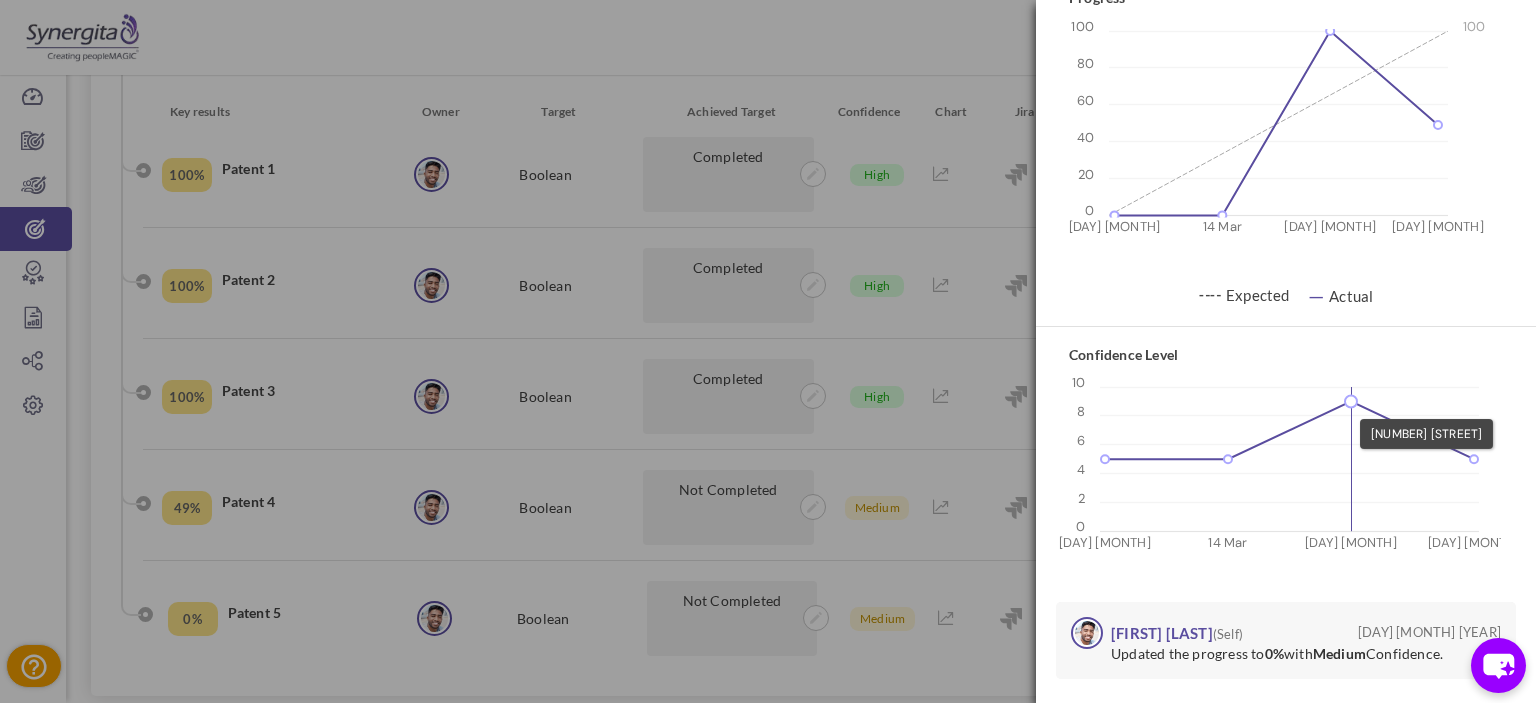 click 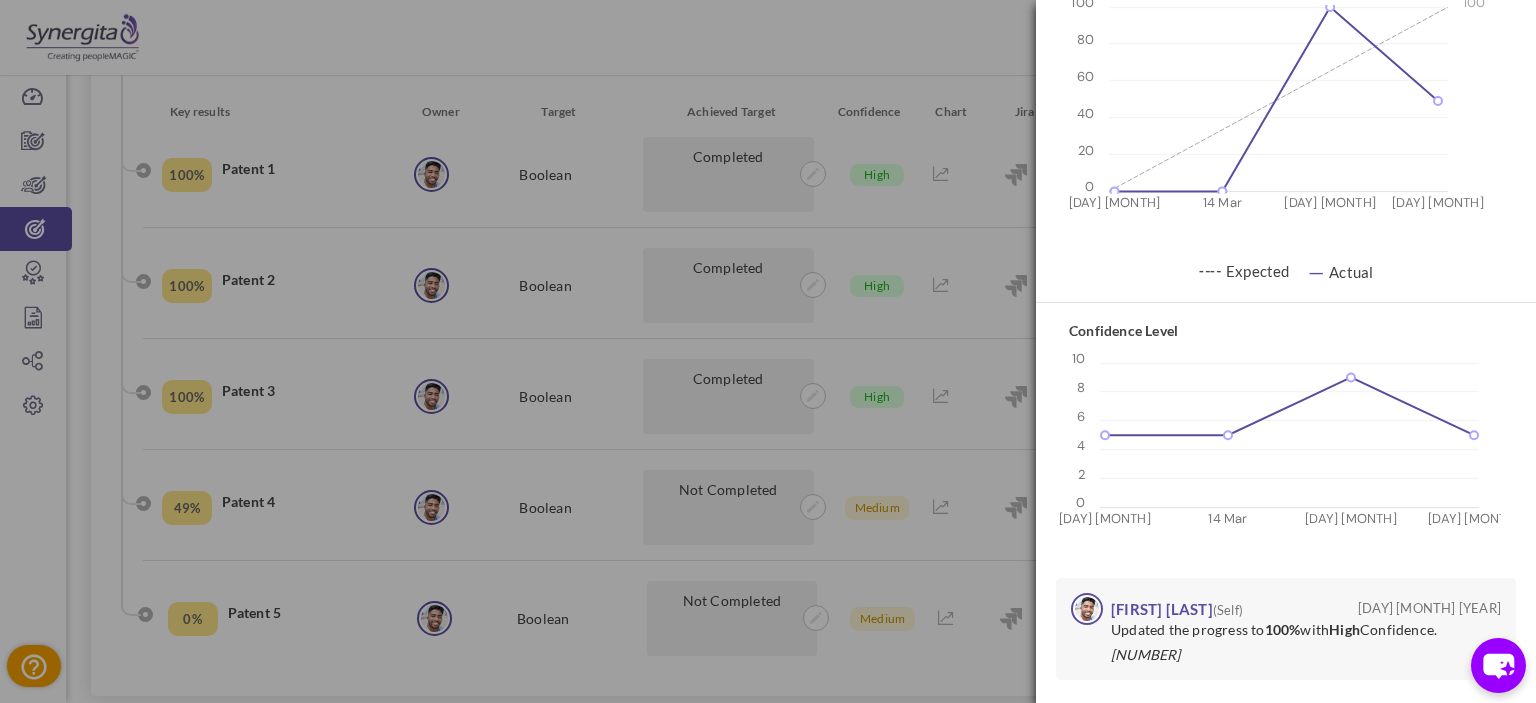 scroll, scrollTop: 0, scrollLeft: 0, axis: both 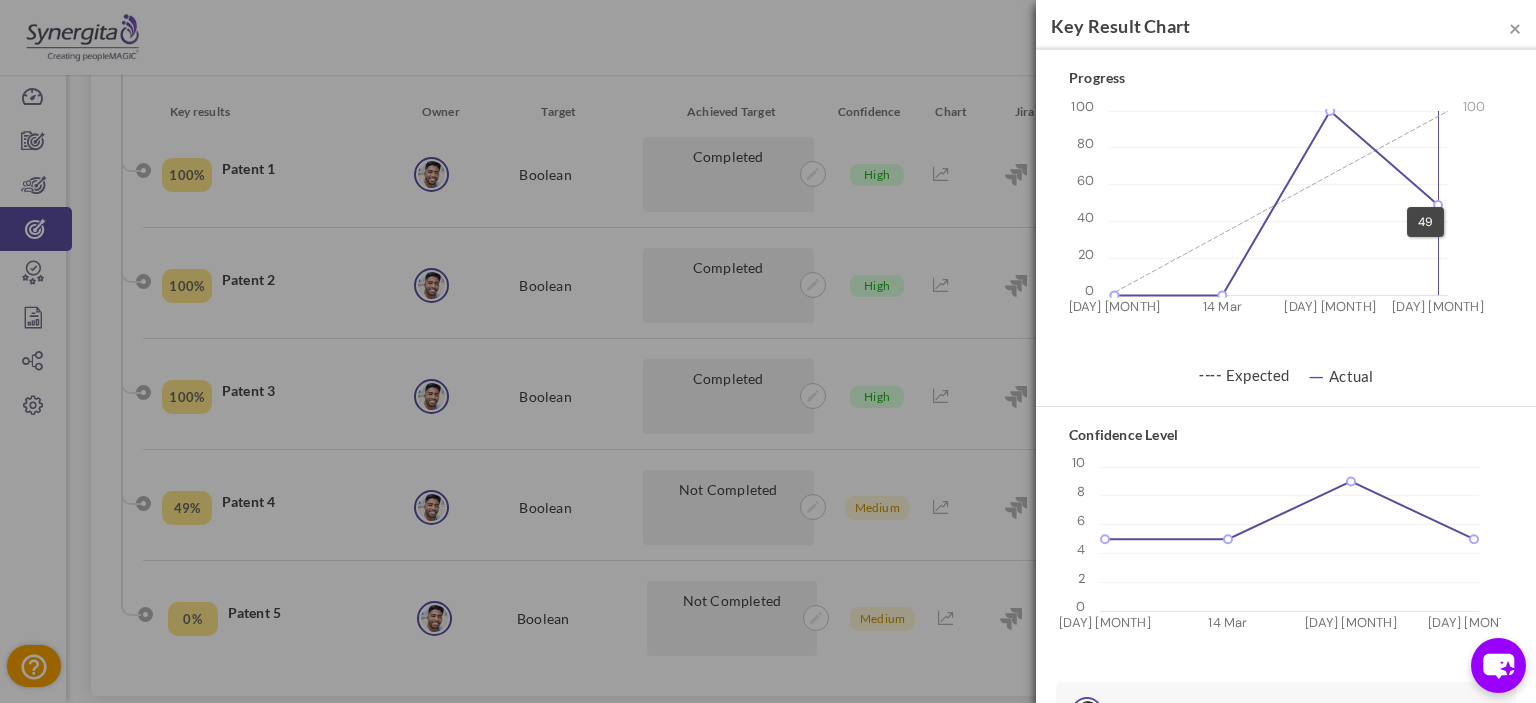 click 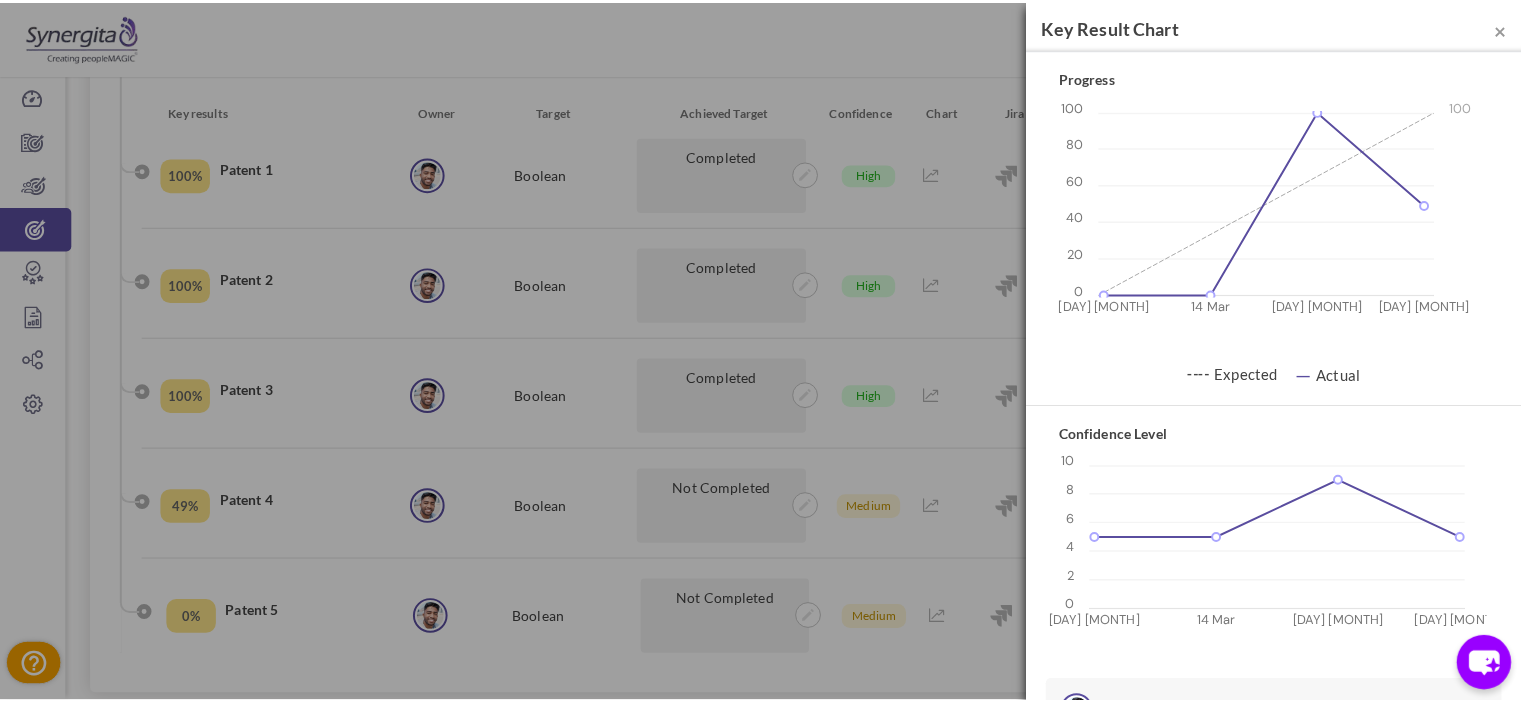 scroll, scrollTop: 0, scrollLeft: 0, axis: both 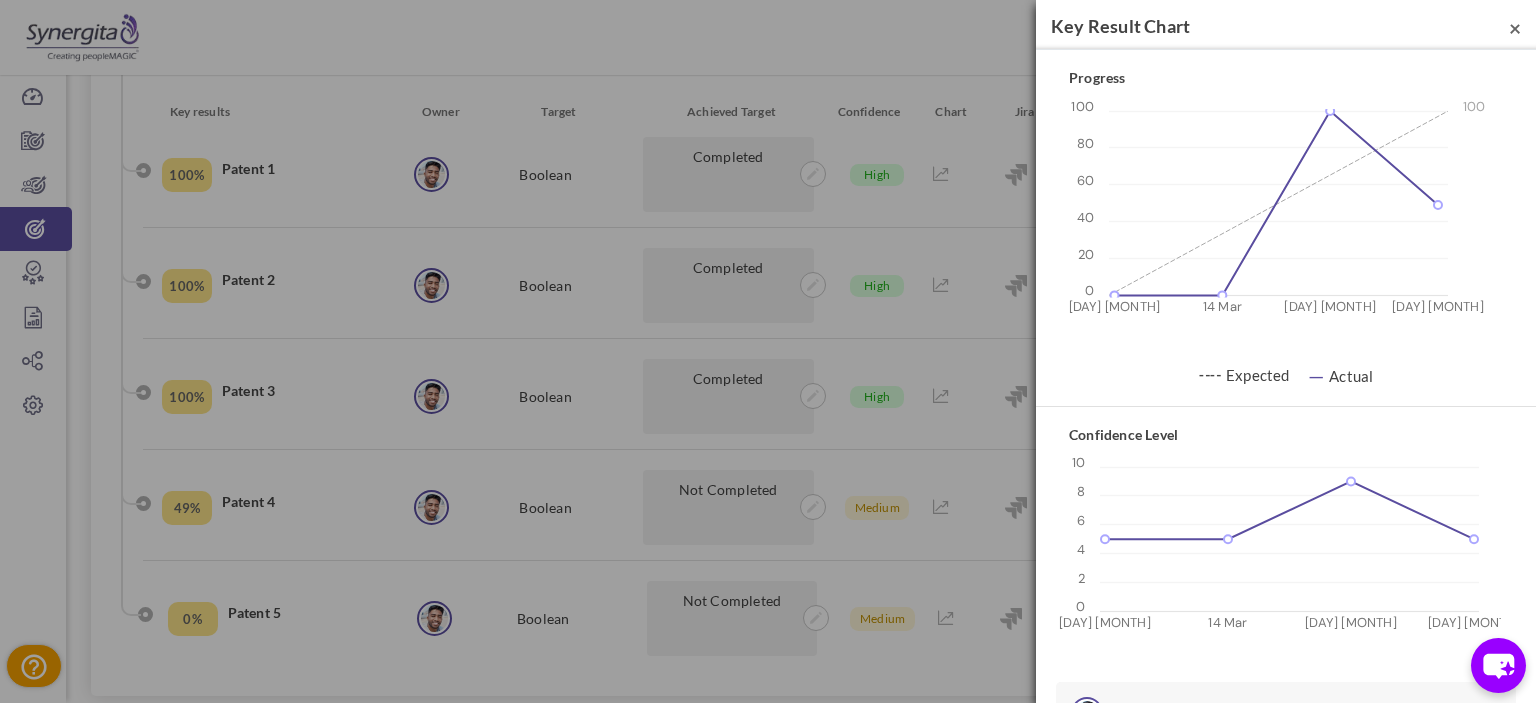 click on "×" at bounding box center (1515, 27) 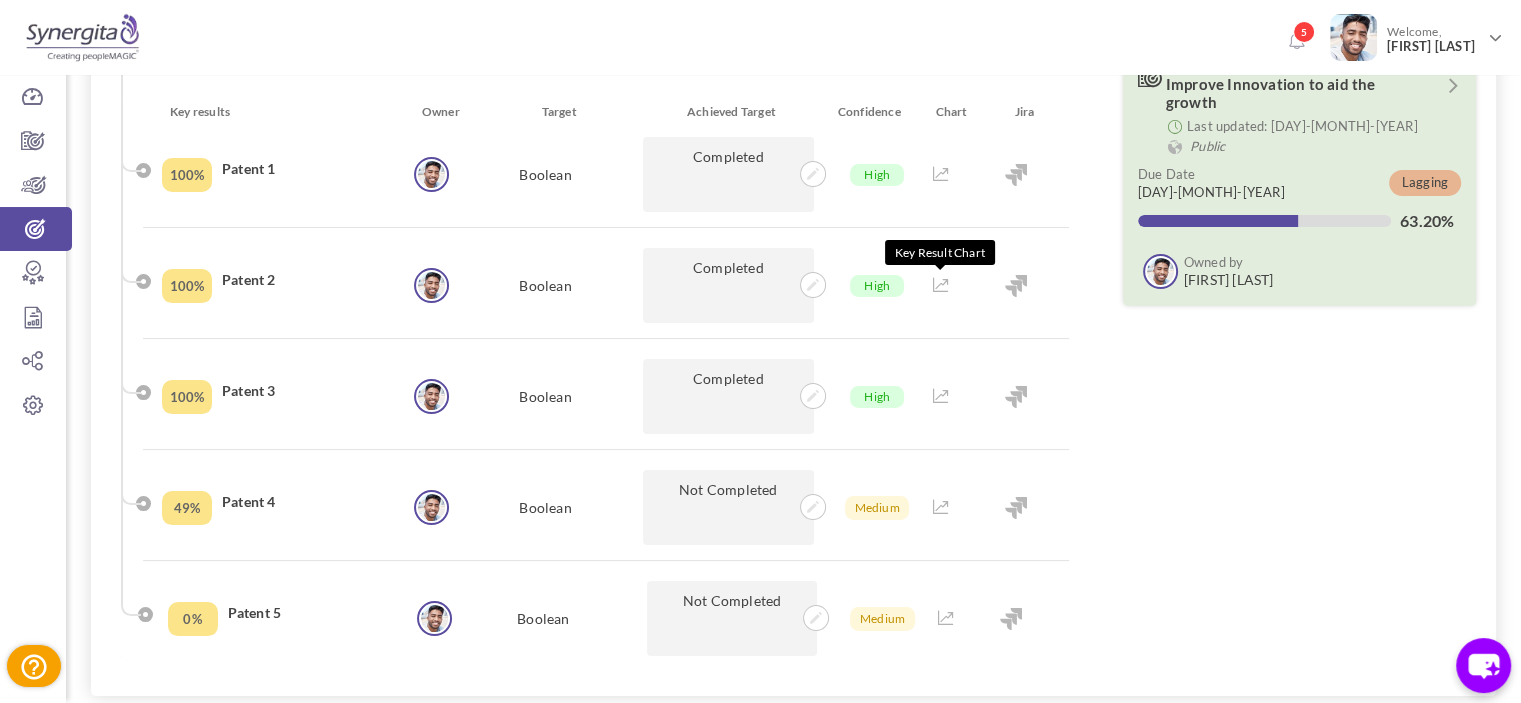 click at bounding box center [941, 285] 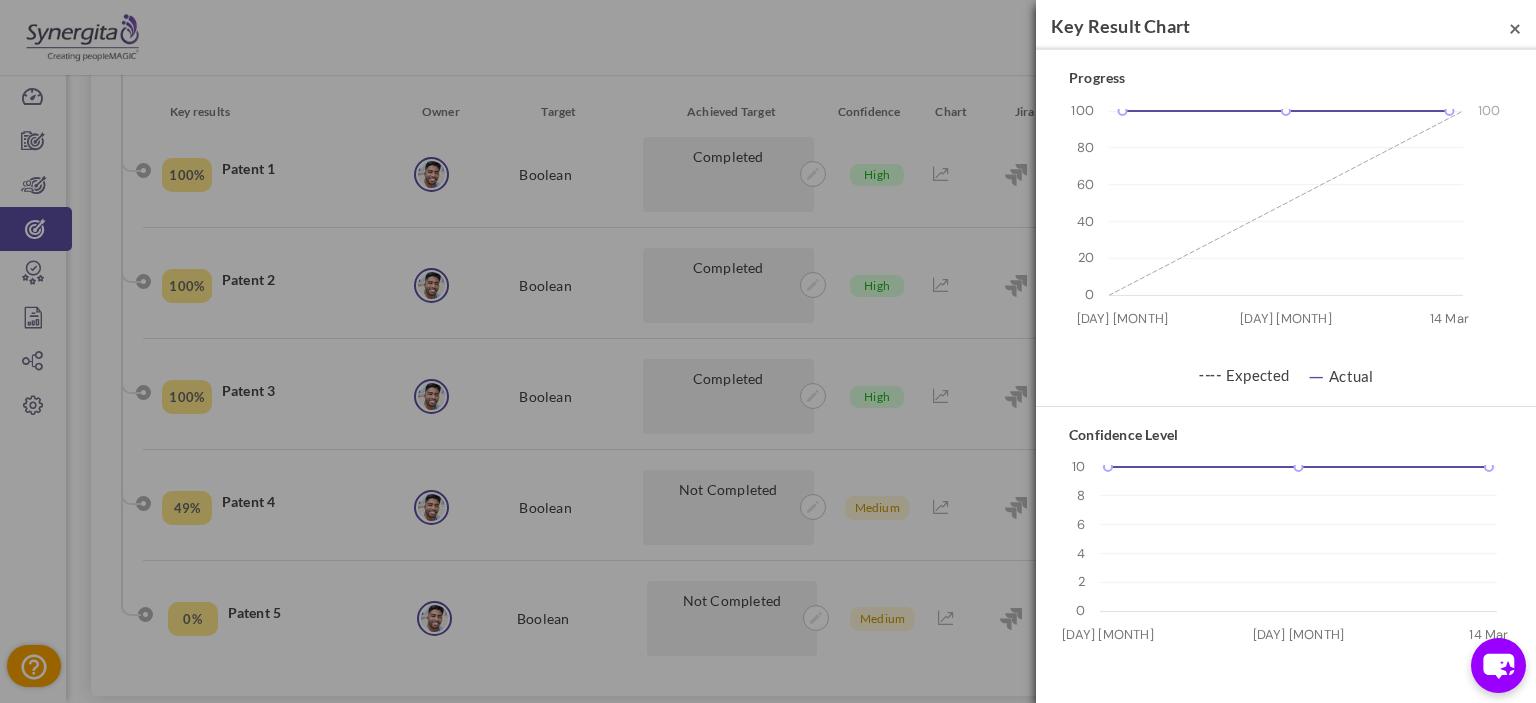 click on "×" at bounding box center (1515, 27) 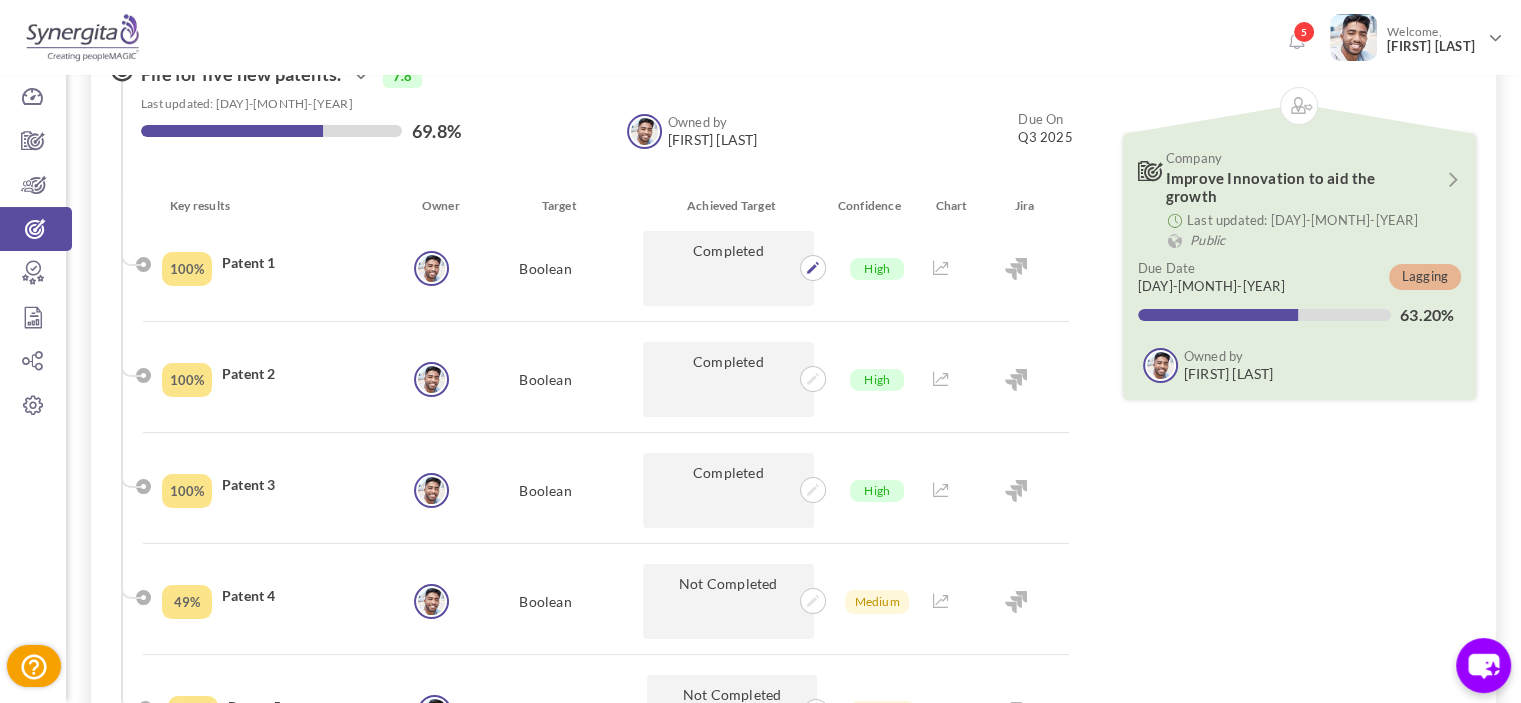 scroll, scrollTop: 0, scrollLeft: 0, axis: both 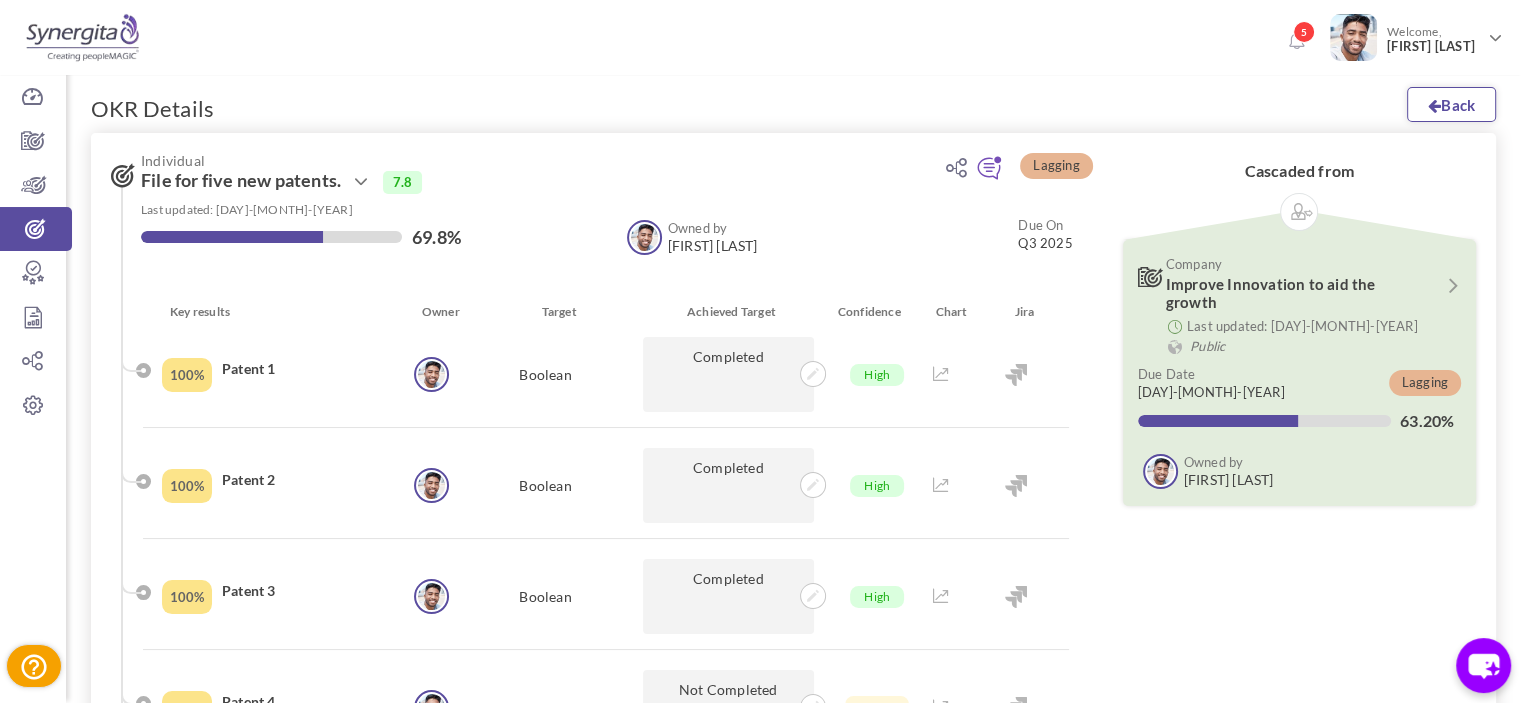 click on "Back" at bounding box center (1451, 104) 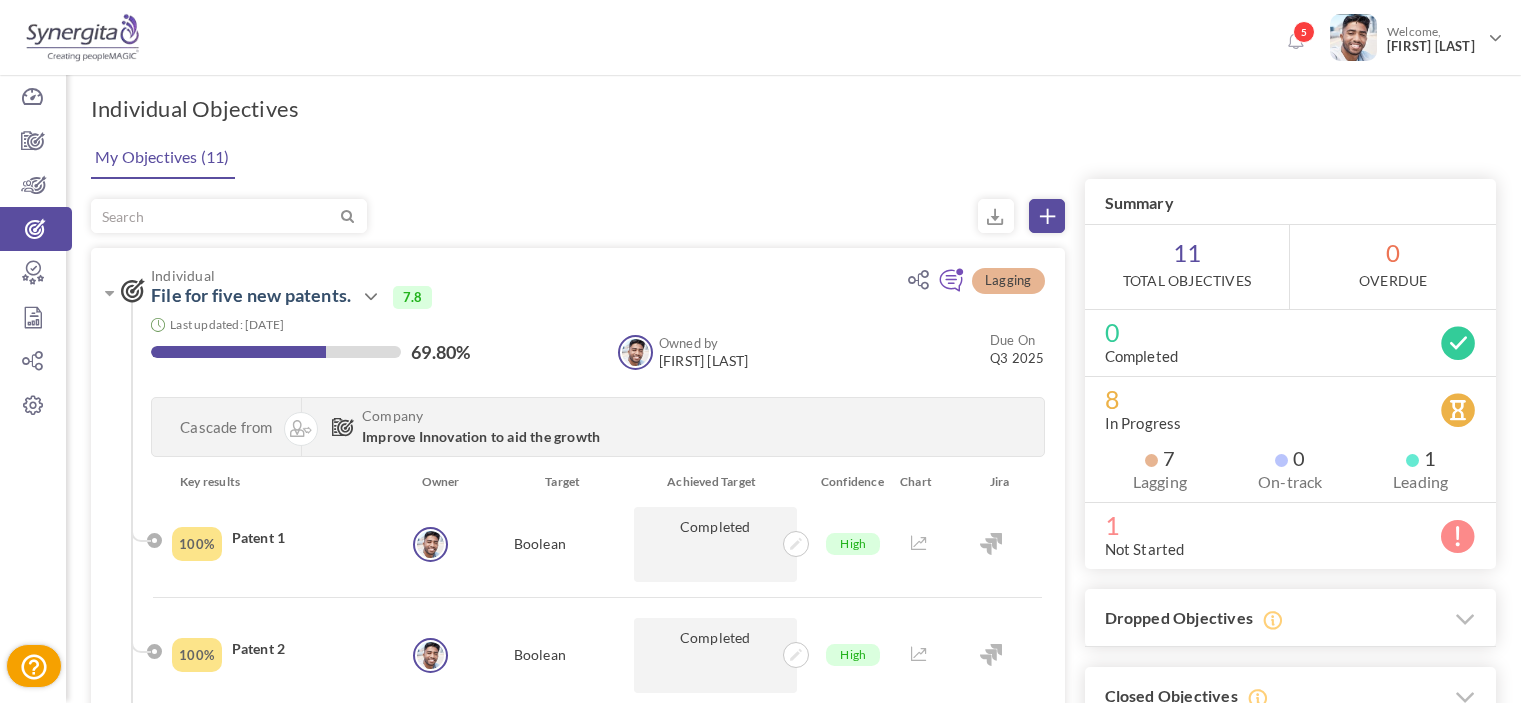 scroll, scrollTop: 0, scrollLeft: 0, axis: both 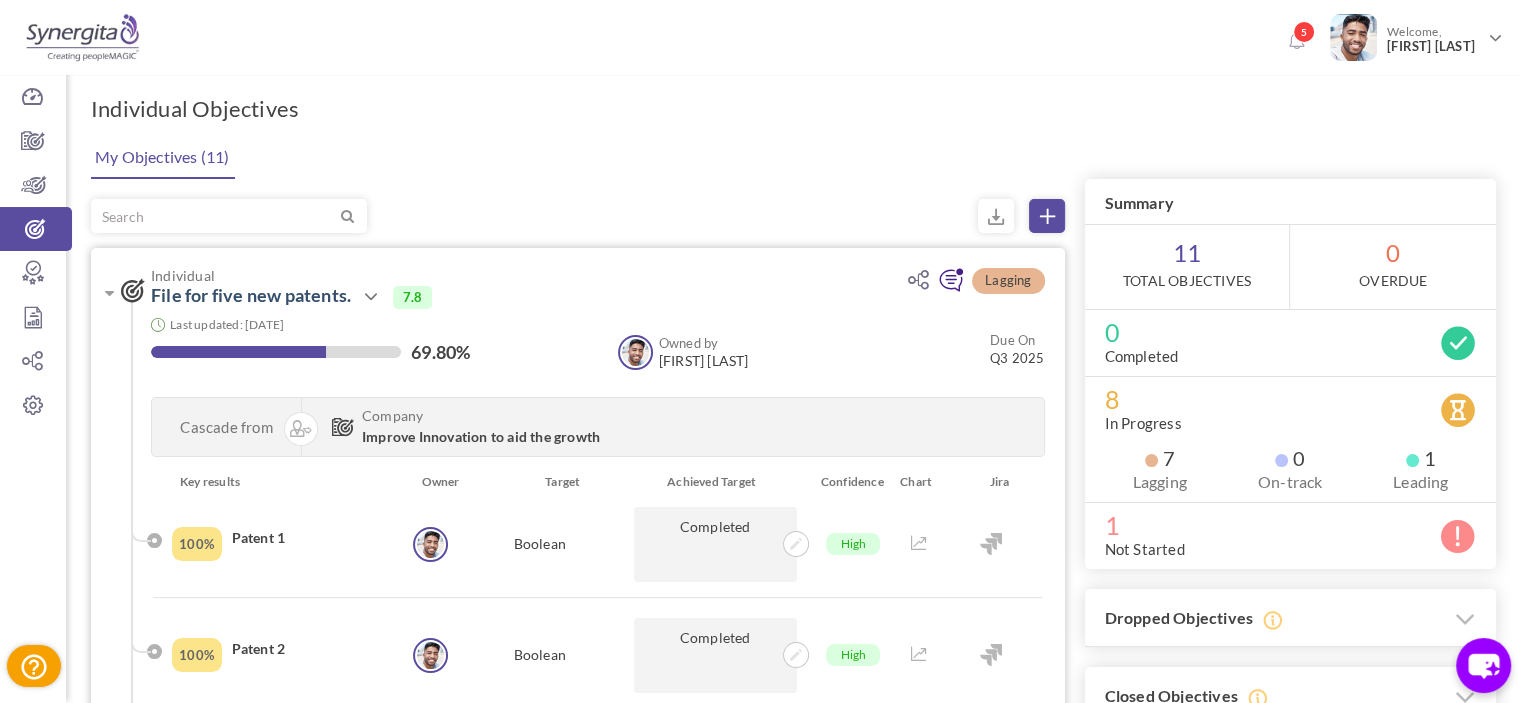 click at bounding box center [951, 281] 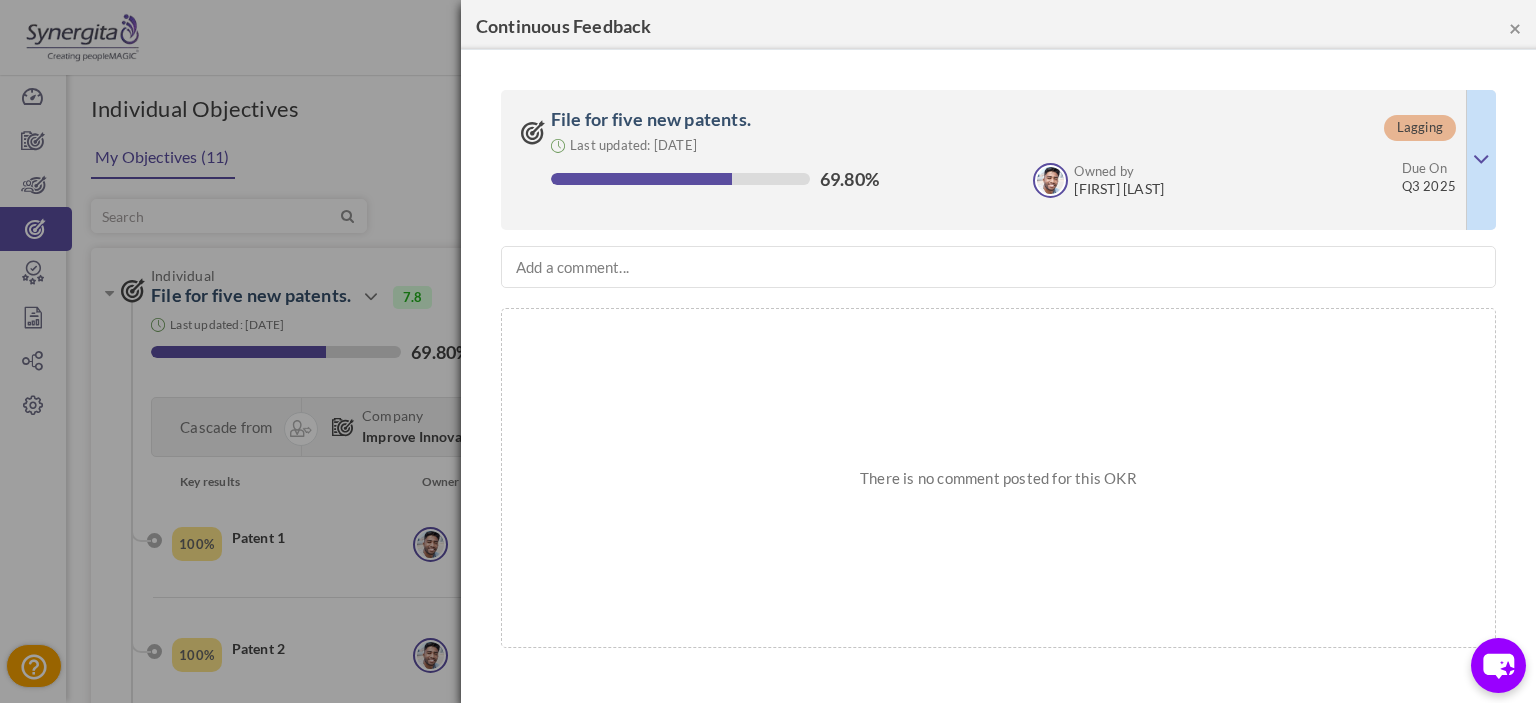 click on "×" at bounding box center (1515, 27) 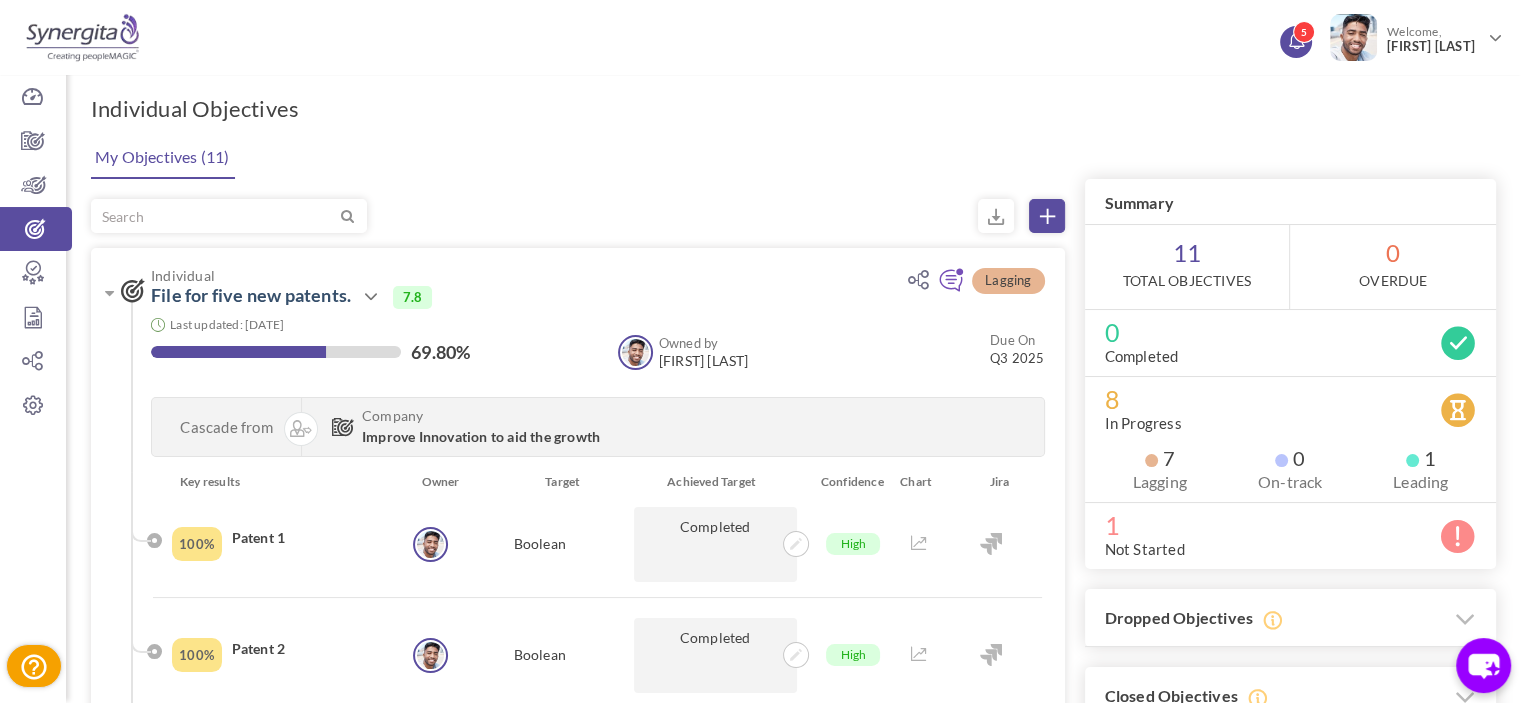 click on "5" at bounding box center (1304, 32) 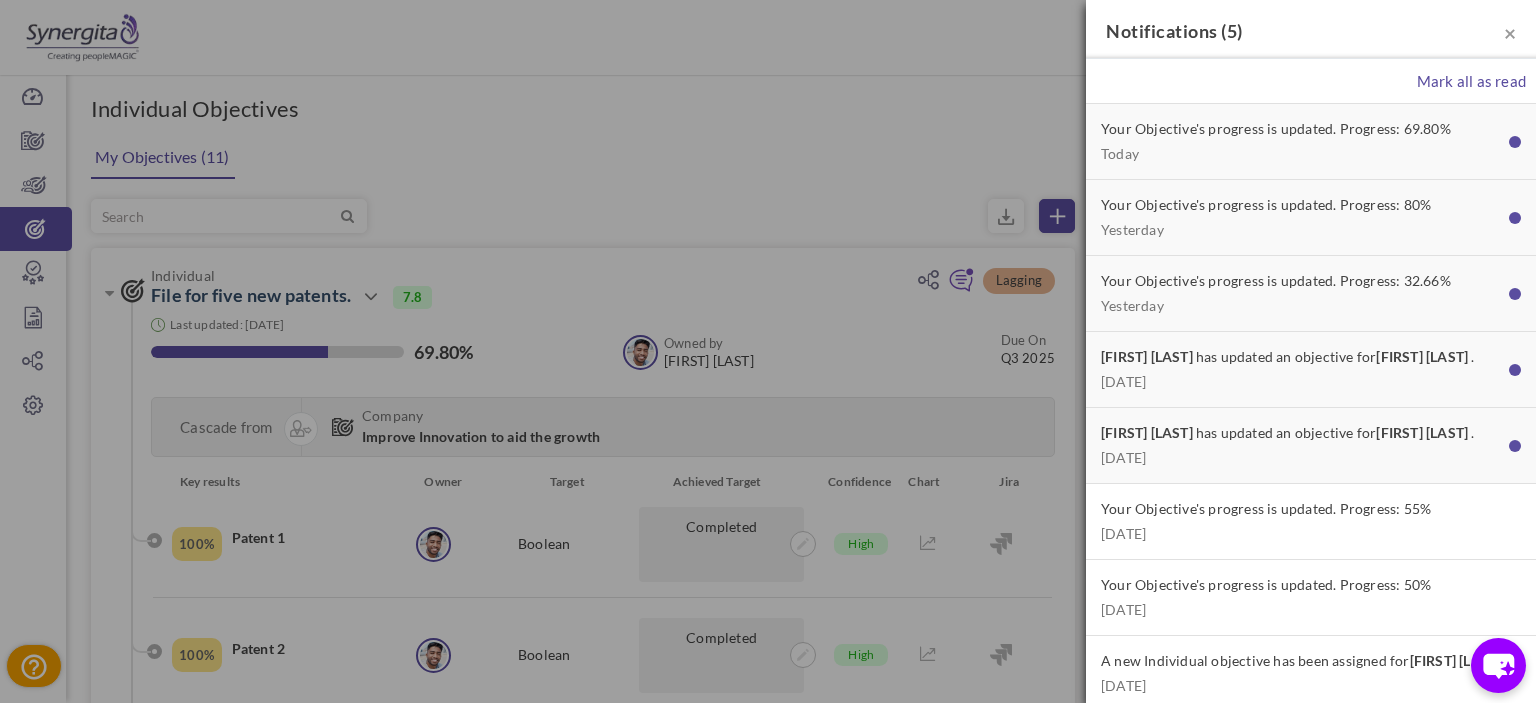 click on "×
Notifications ( 5 )" at bounding box center [1311, 29] 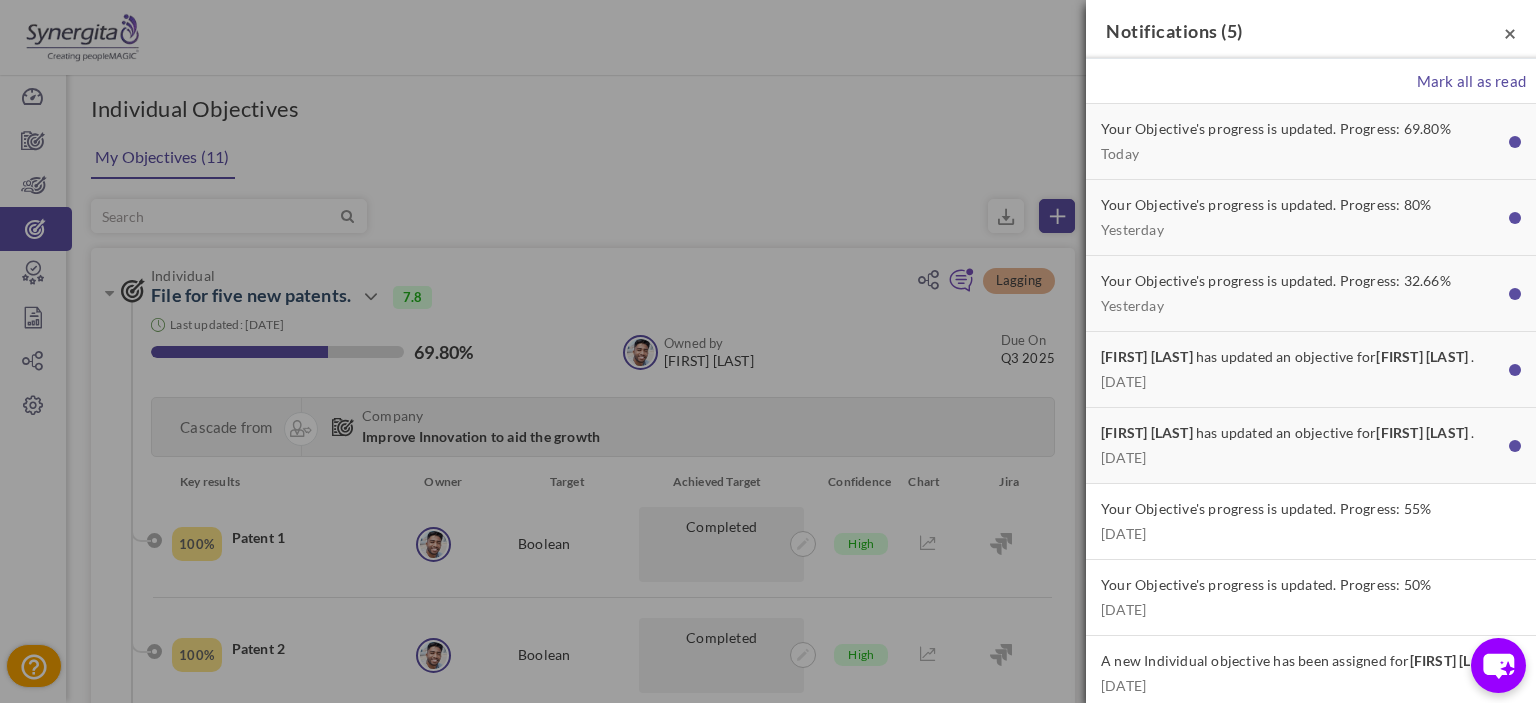 click on "×" at bounding box center [1510, 32] 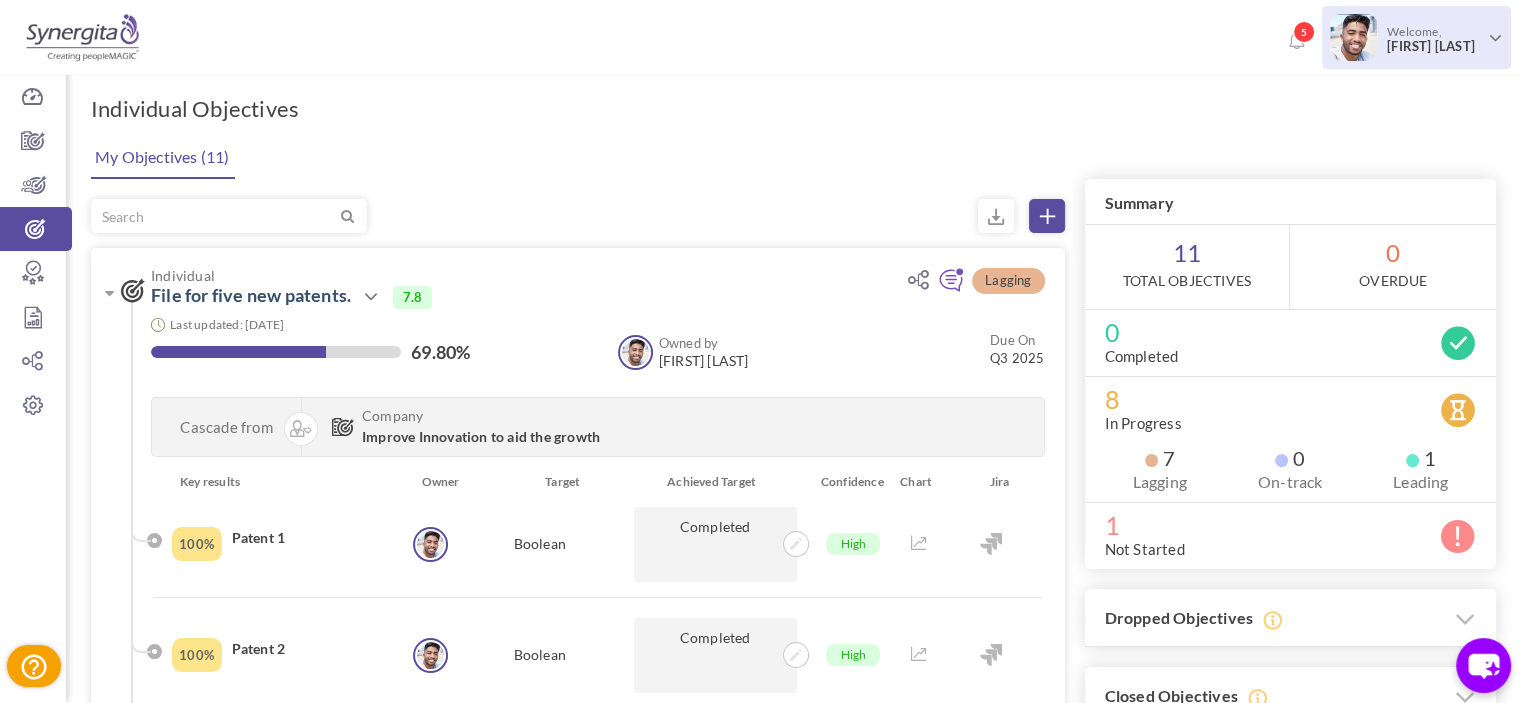 click on "Welcome,
Frank N" at bounding box center (1431, 39) 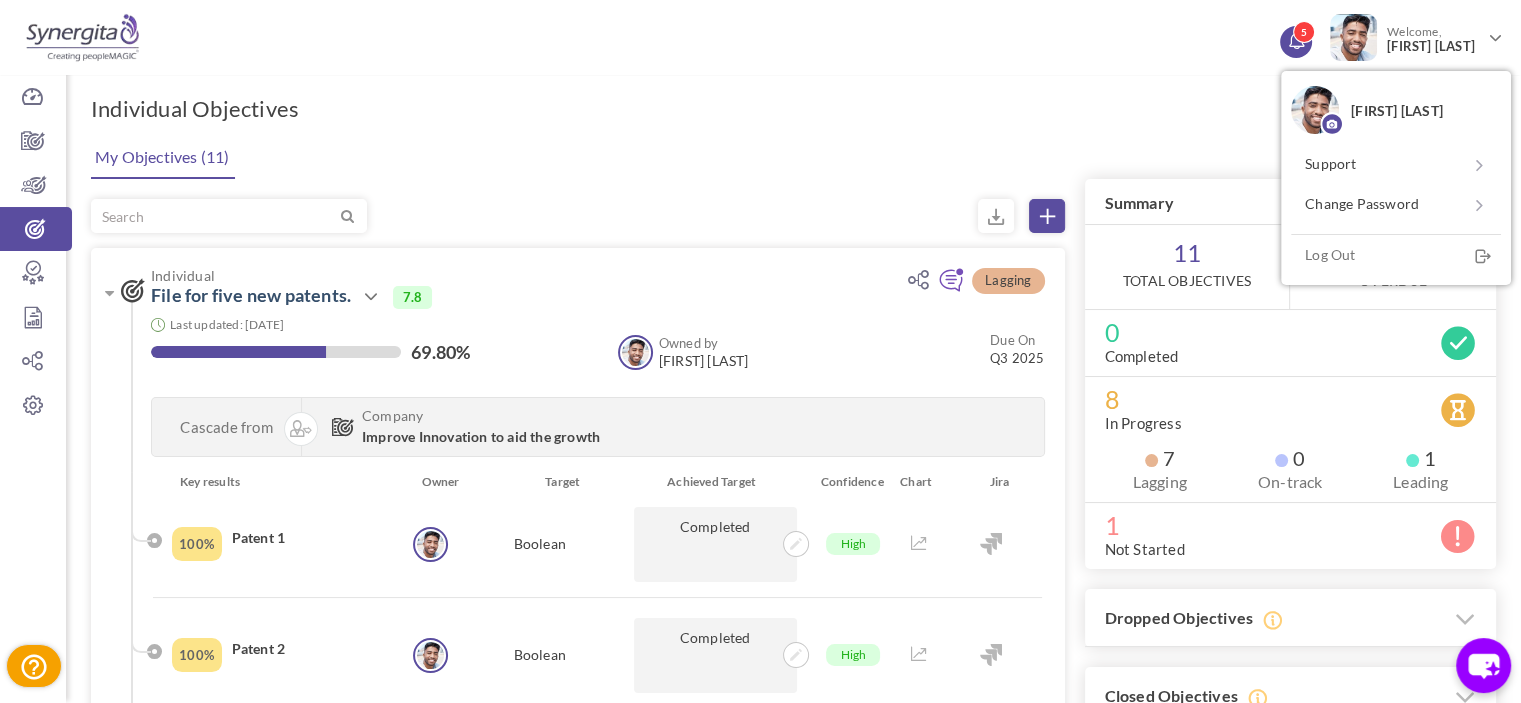 click at bounding box center (1295, 39) 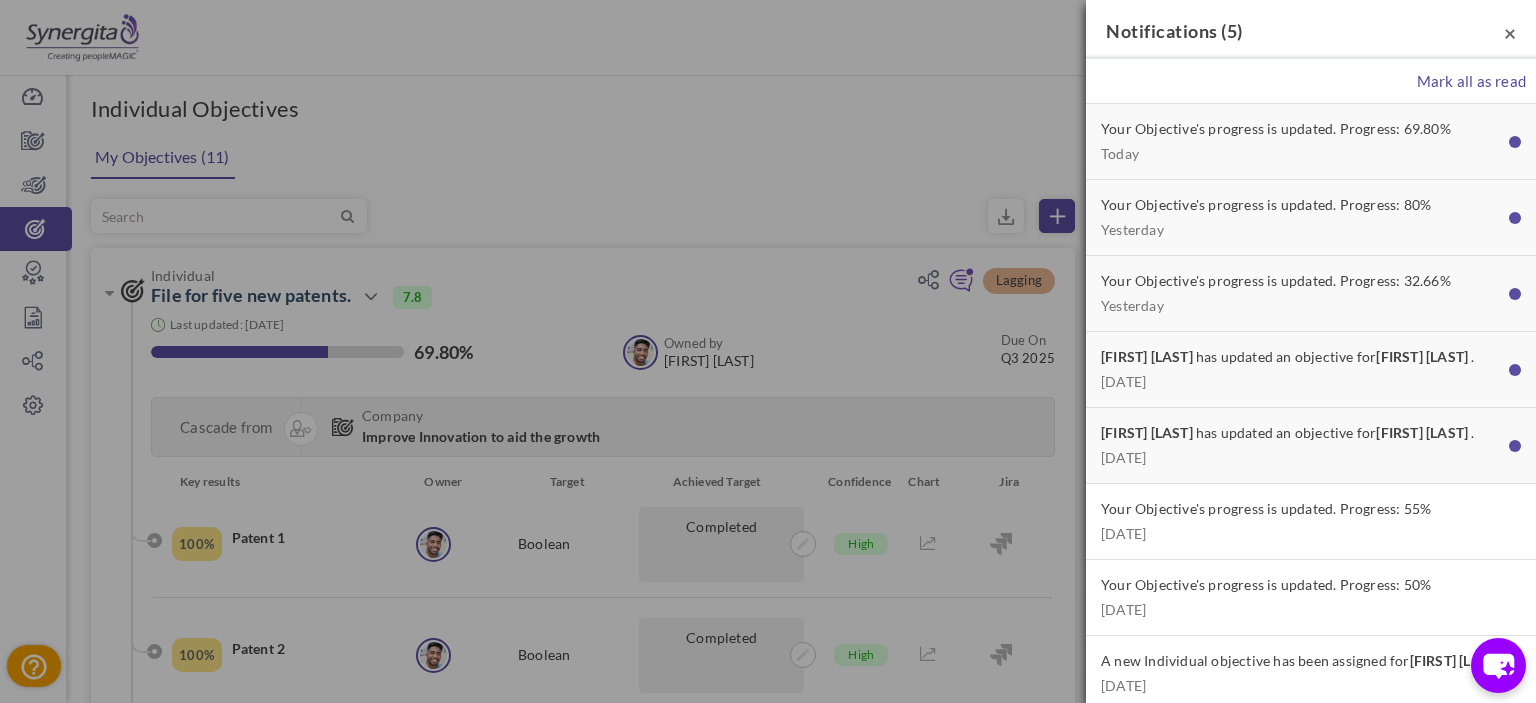 click on "×" at bounding box center (1510, 32) 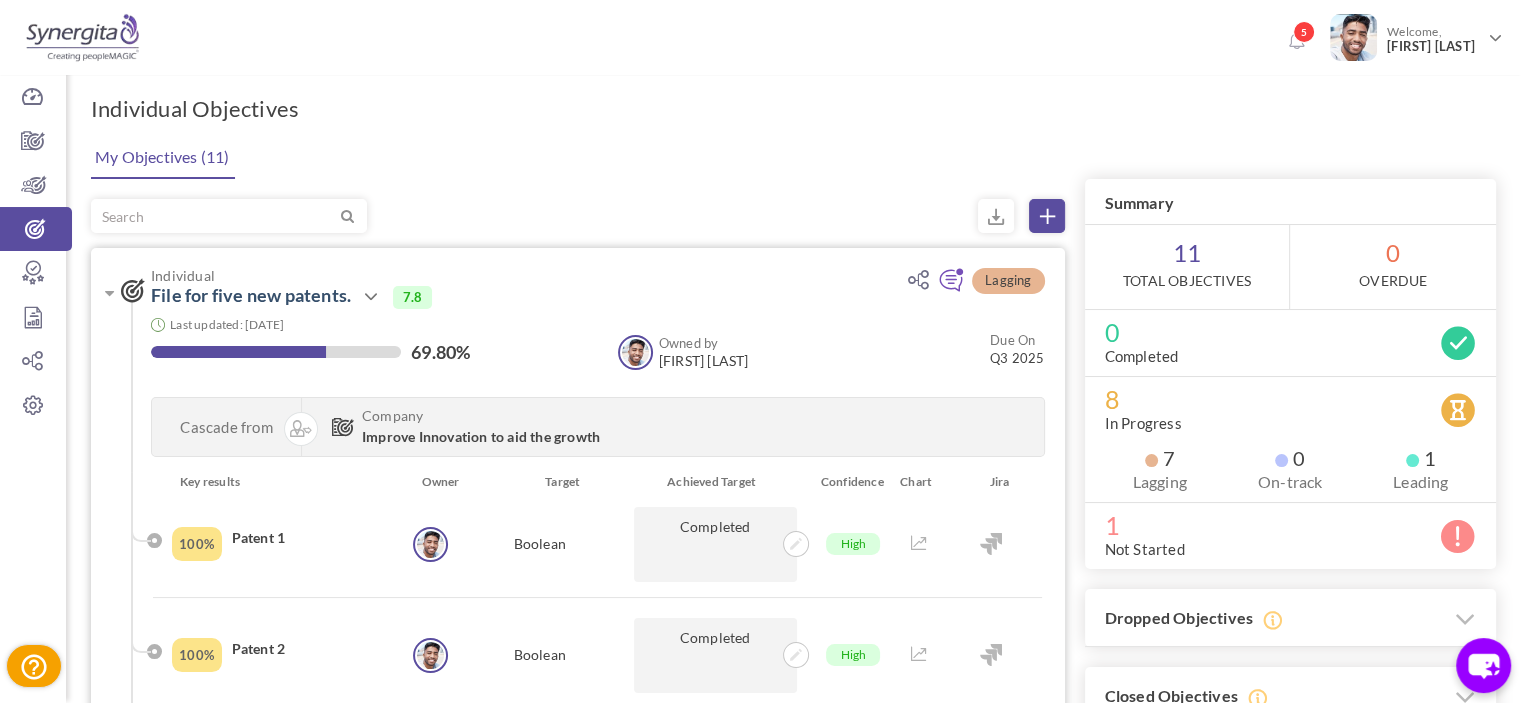 drag, startPoint x: 400, startPoint y: 291, endPoint x: 457, endPoint y: 292, distance: 57.00877 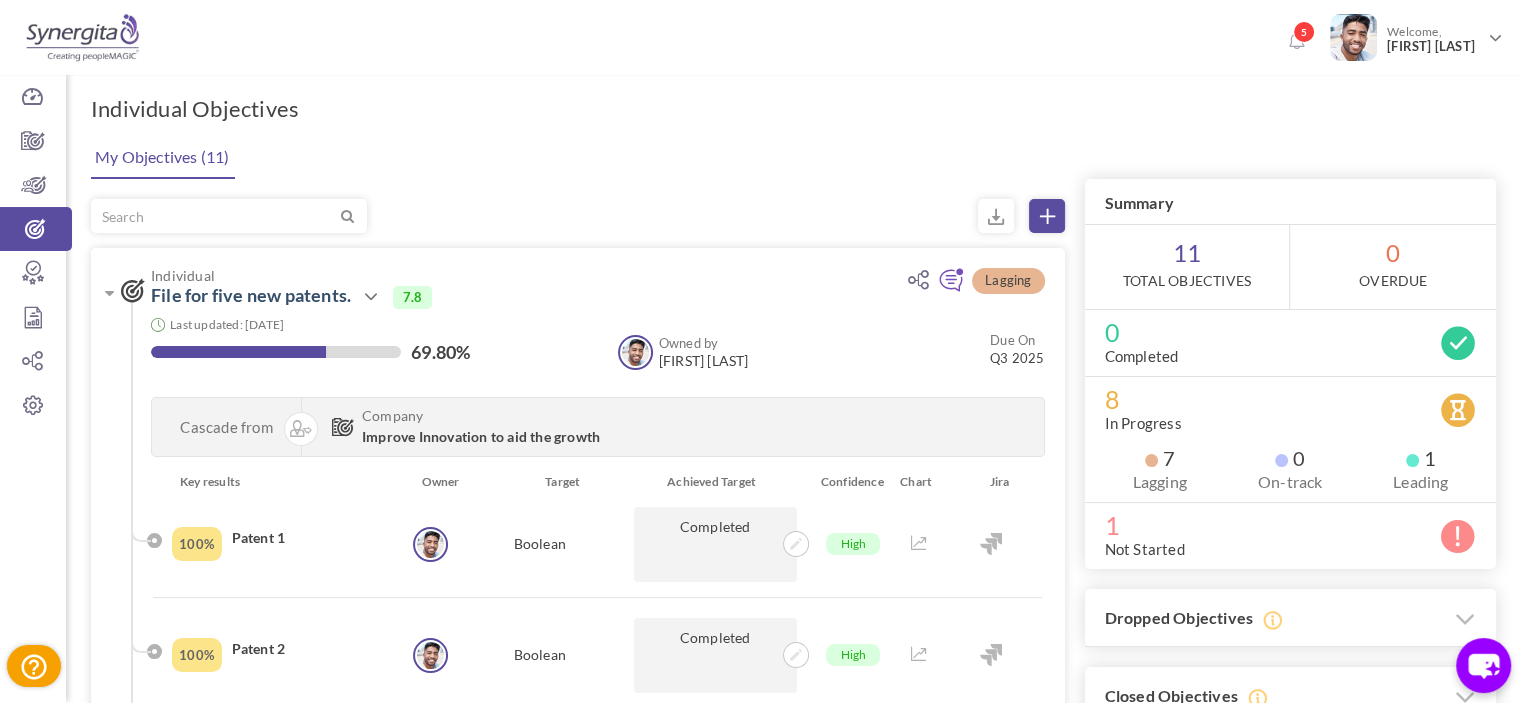 click on "Lagging
Individual
File for five new patents.
Action
View
Edit
Clone Drop" at bounding box center [583, 2783] 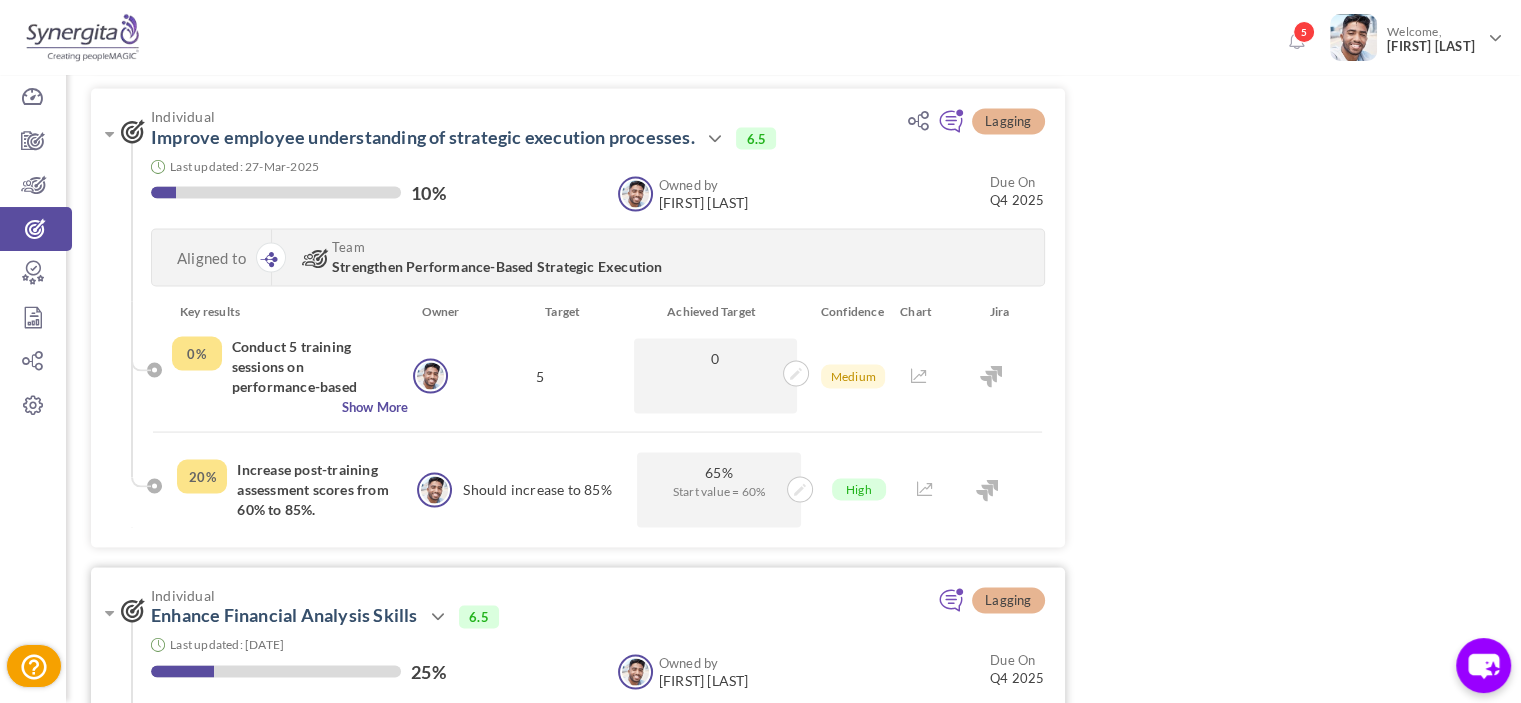 scroll, scrollTop: 3680, scrollLeft: 0, axis: vertical 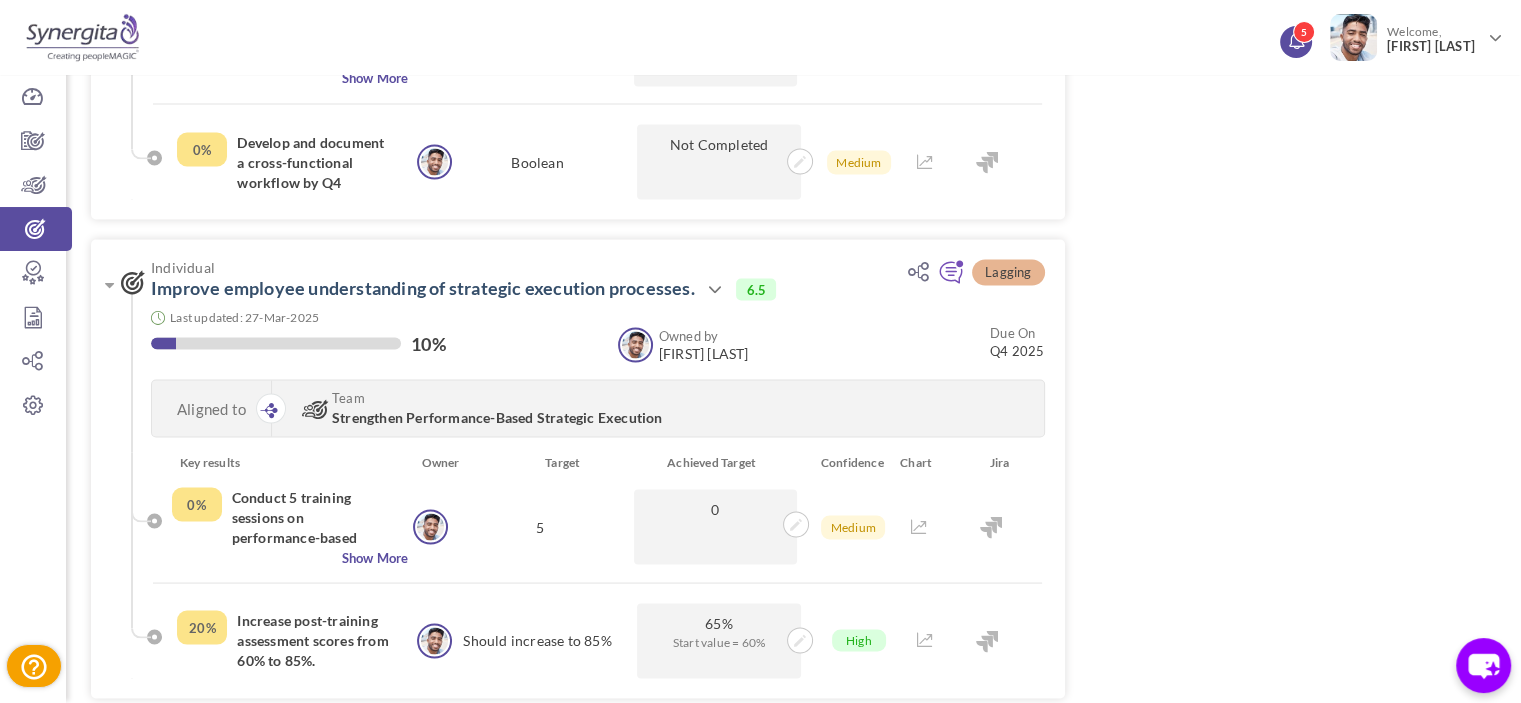 click on "5" at bounding box center (1296, 42) 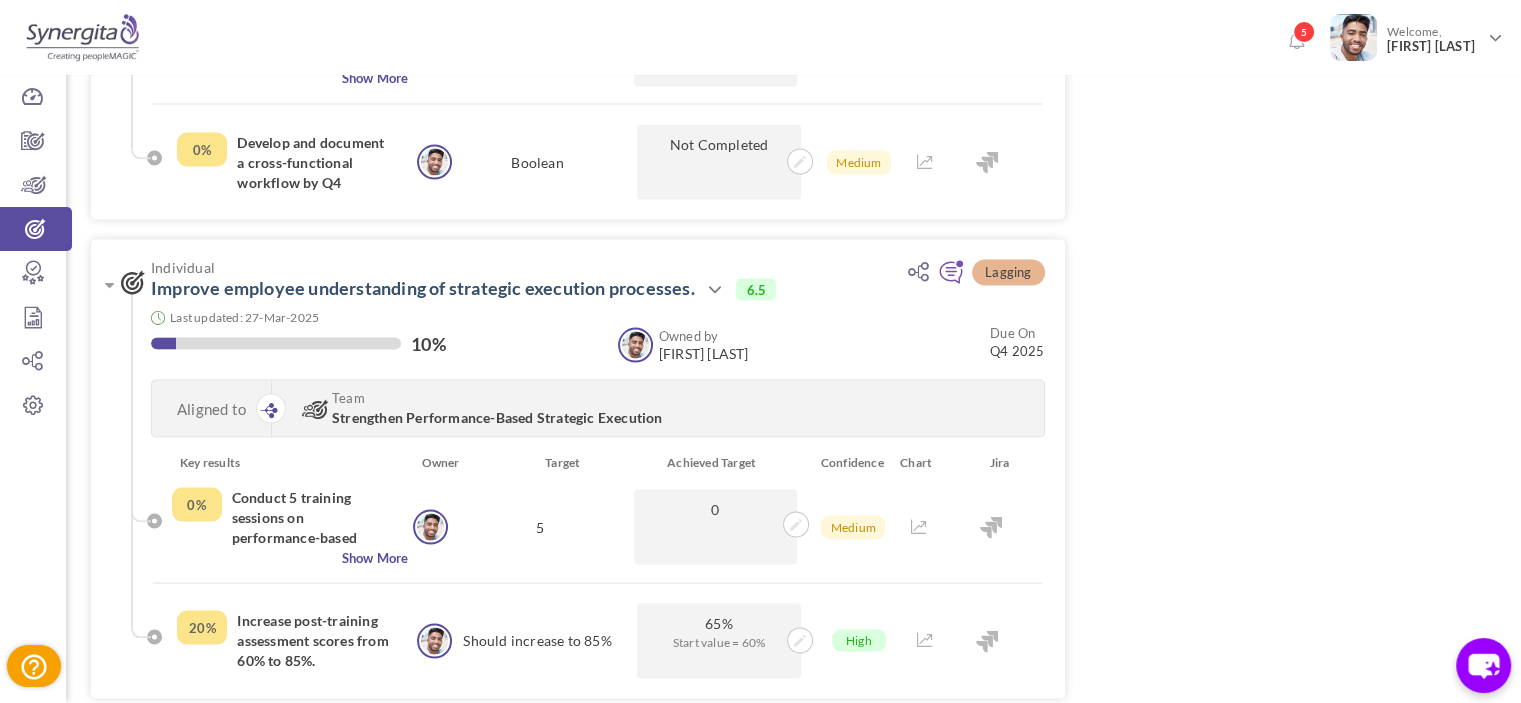 click on "Trial Extended!  Subscribe to continue using all the features.
5
Welcome,
Frank N" at bounding box center [760, -3329] 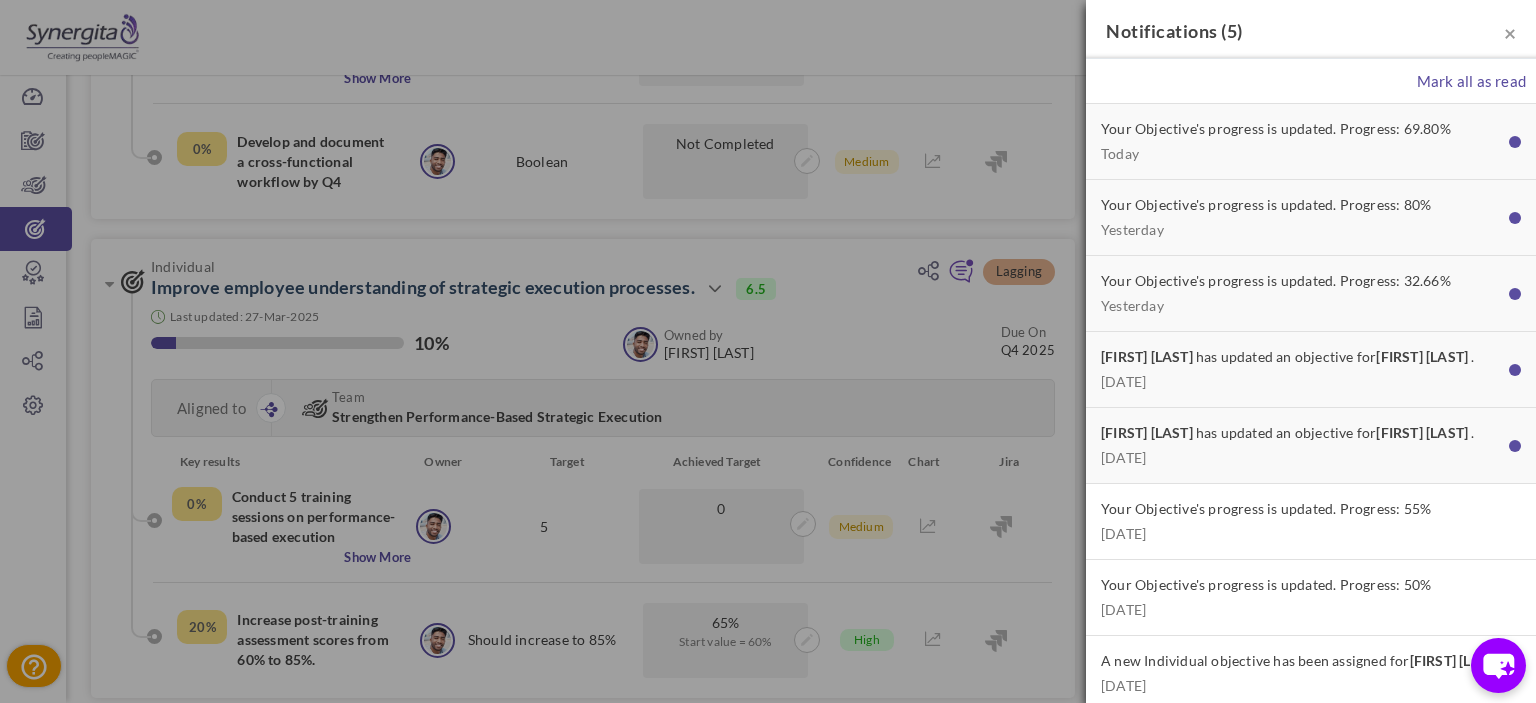 click on "Notifications ( 5 )" at bounding box center (1311, 31) 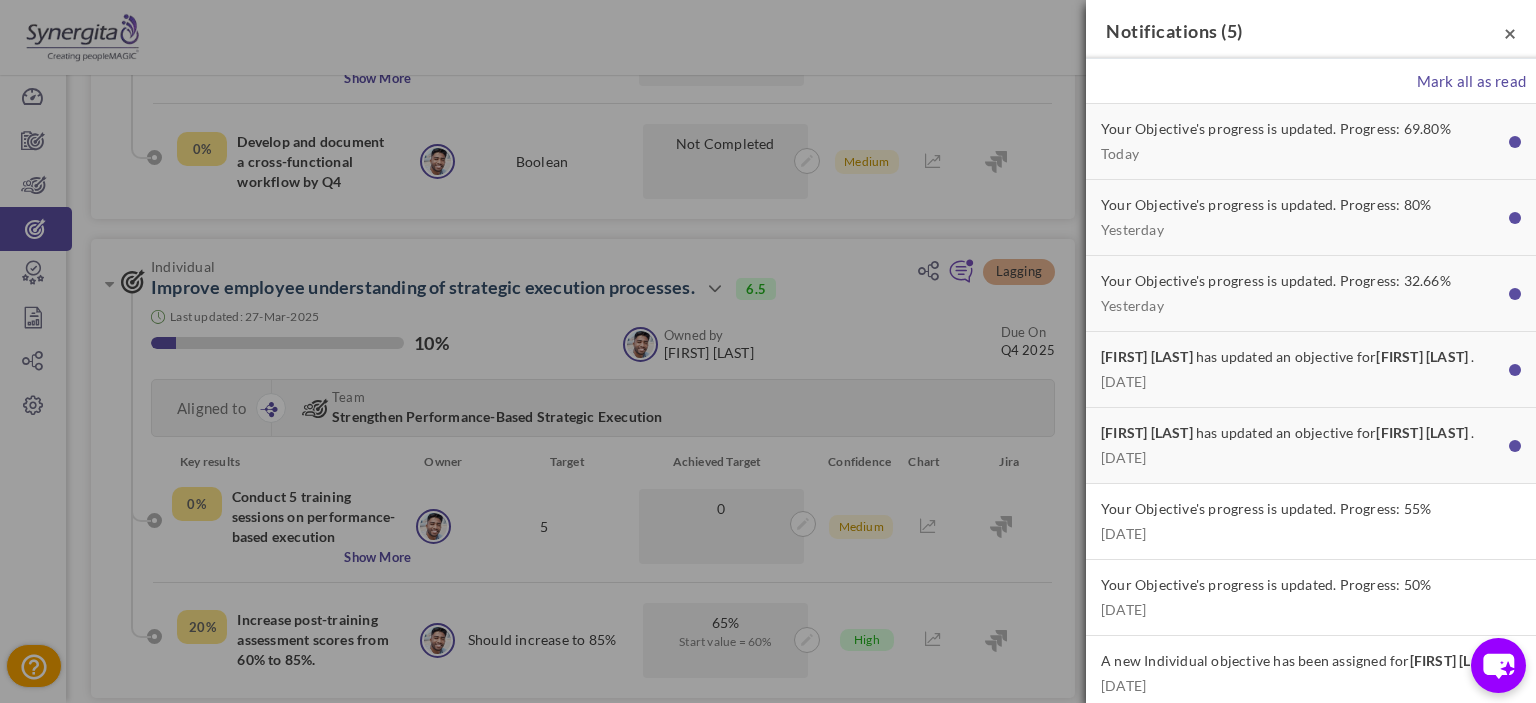 click on "×" at bounding box center [1510, 32] 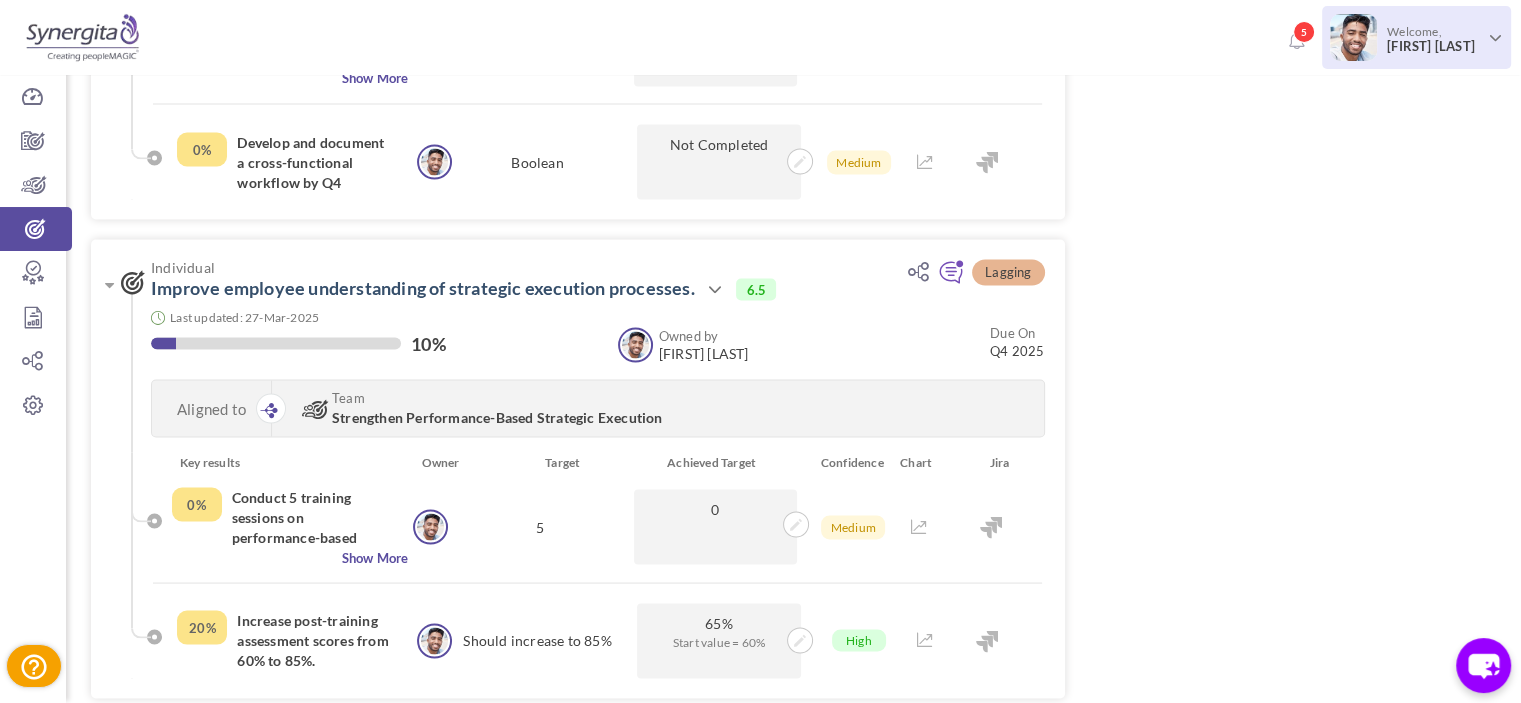 click on "Welcome,
Frank N" at bounding box center (1416, 35) 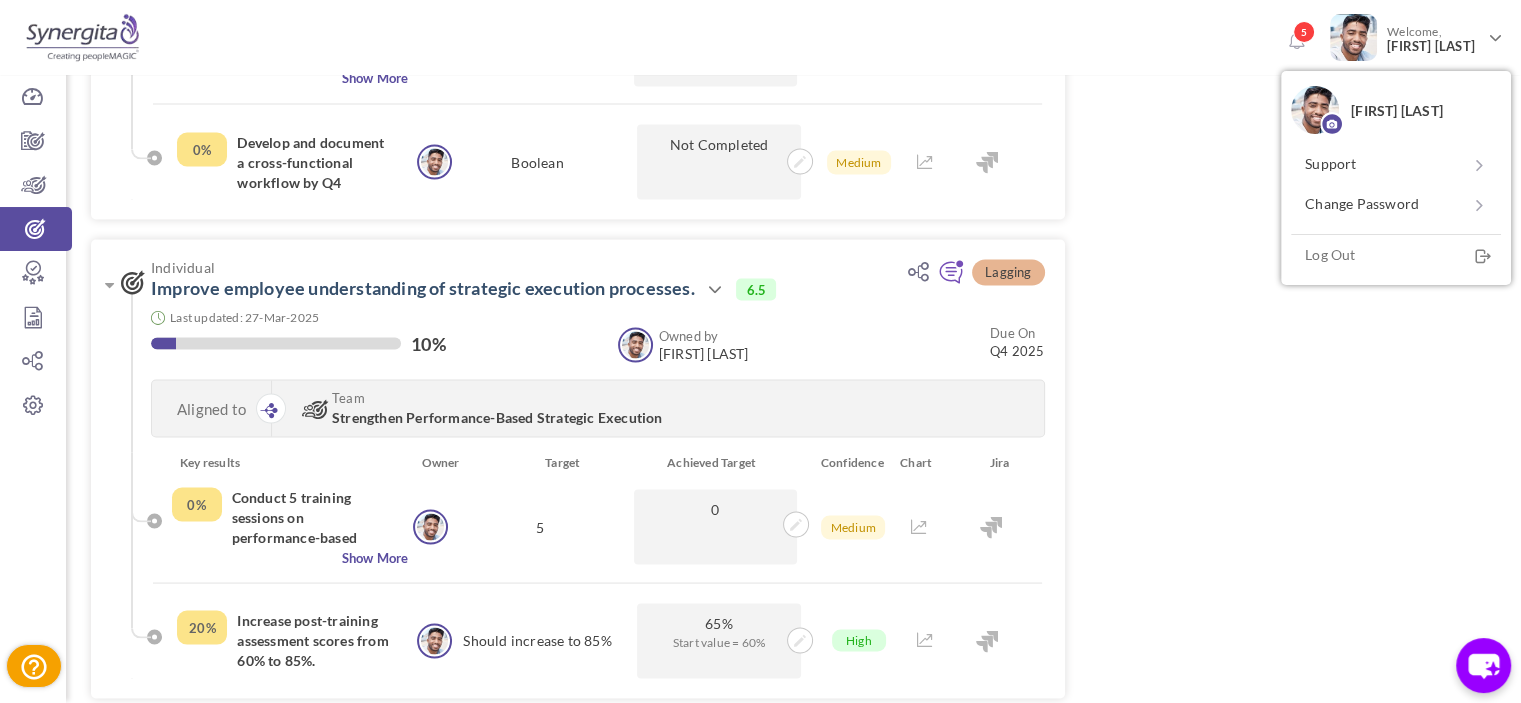 click on "Lagging
Individual
File for five new patents.
Action
View
Edit" at bounding box center (793, -897) 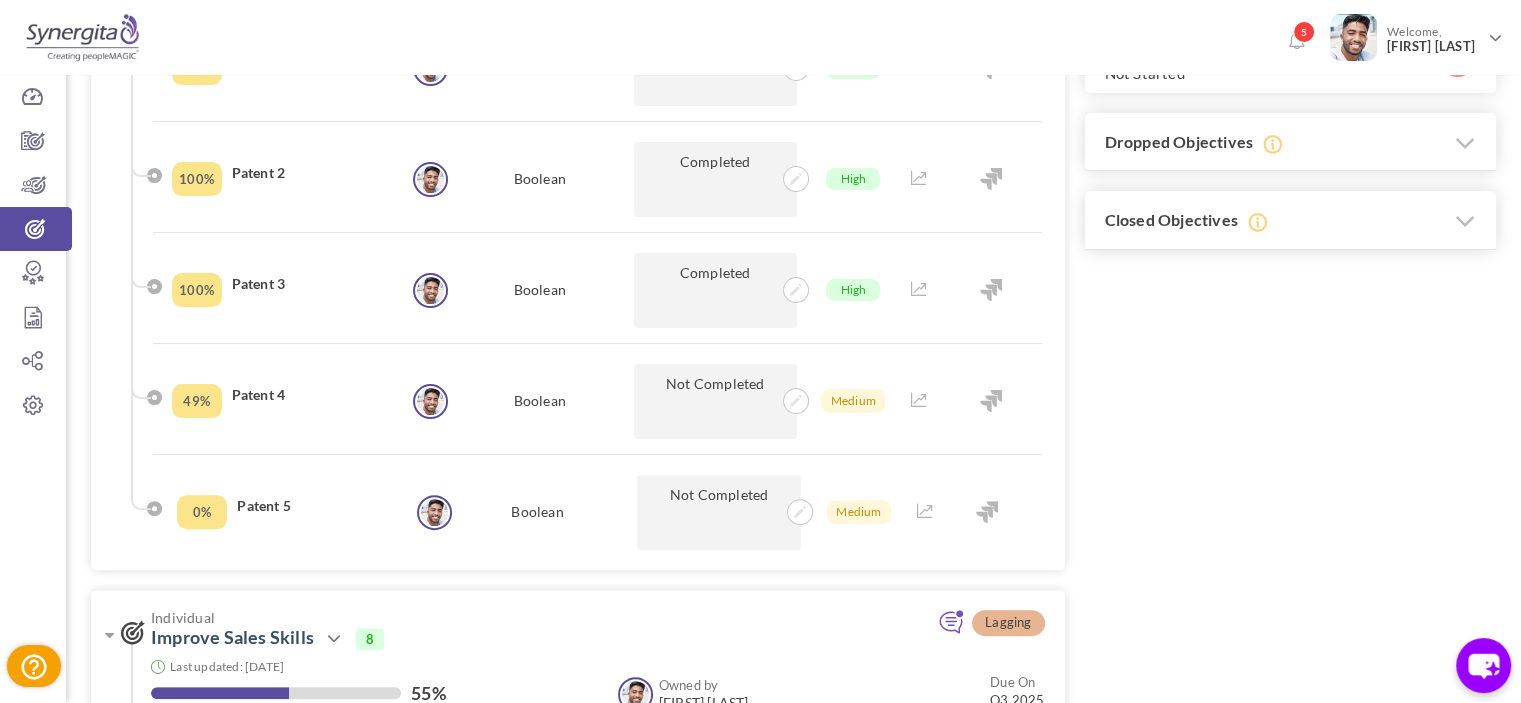 scroll, scrollTop: 311, scrollLeft: 0, axis: vertical 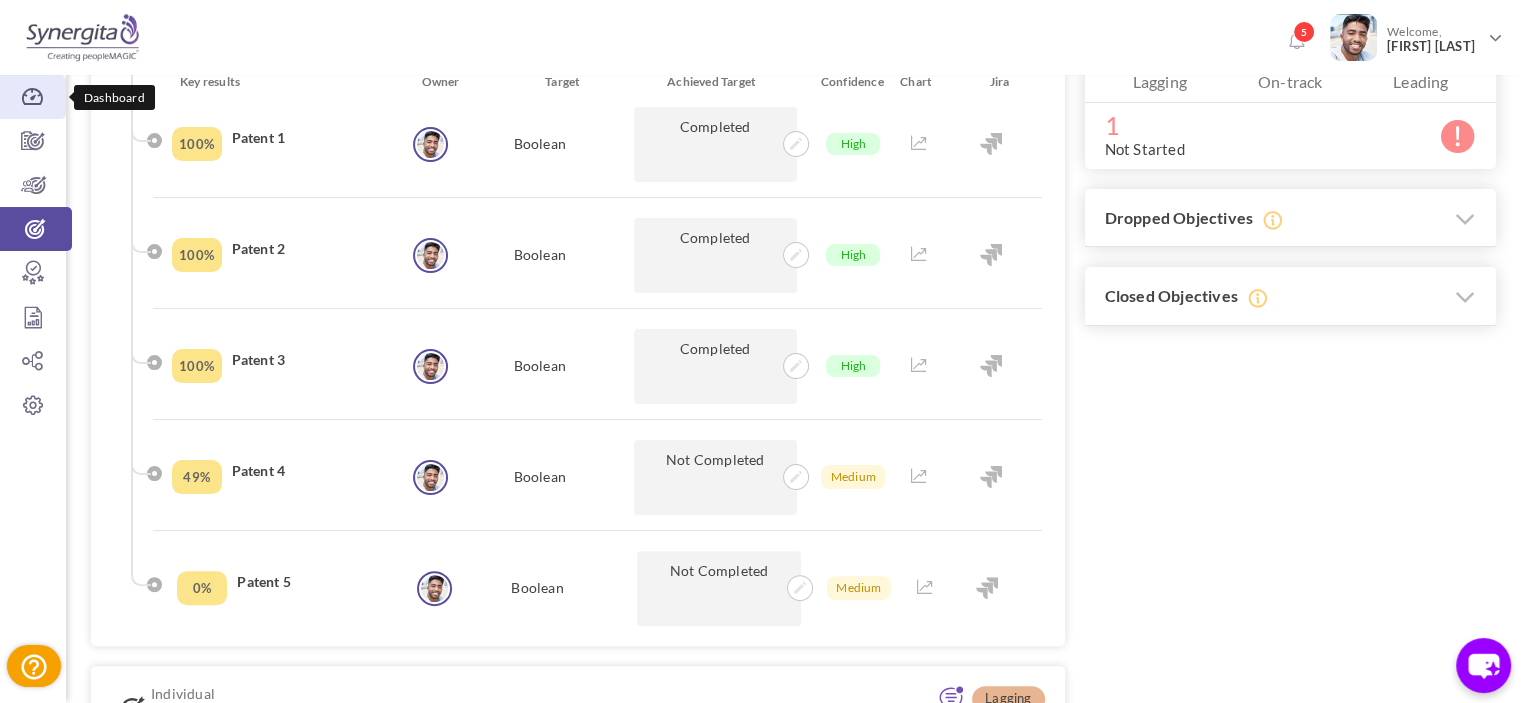 click at bounding box center [33, 97] 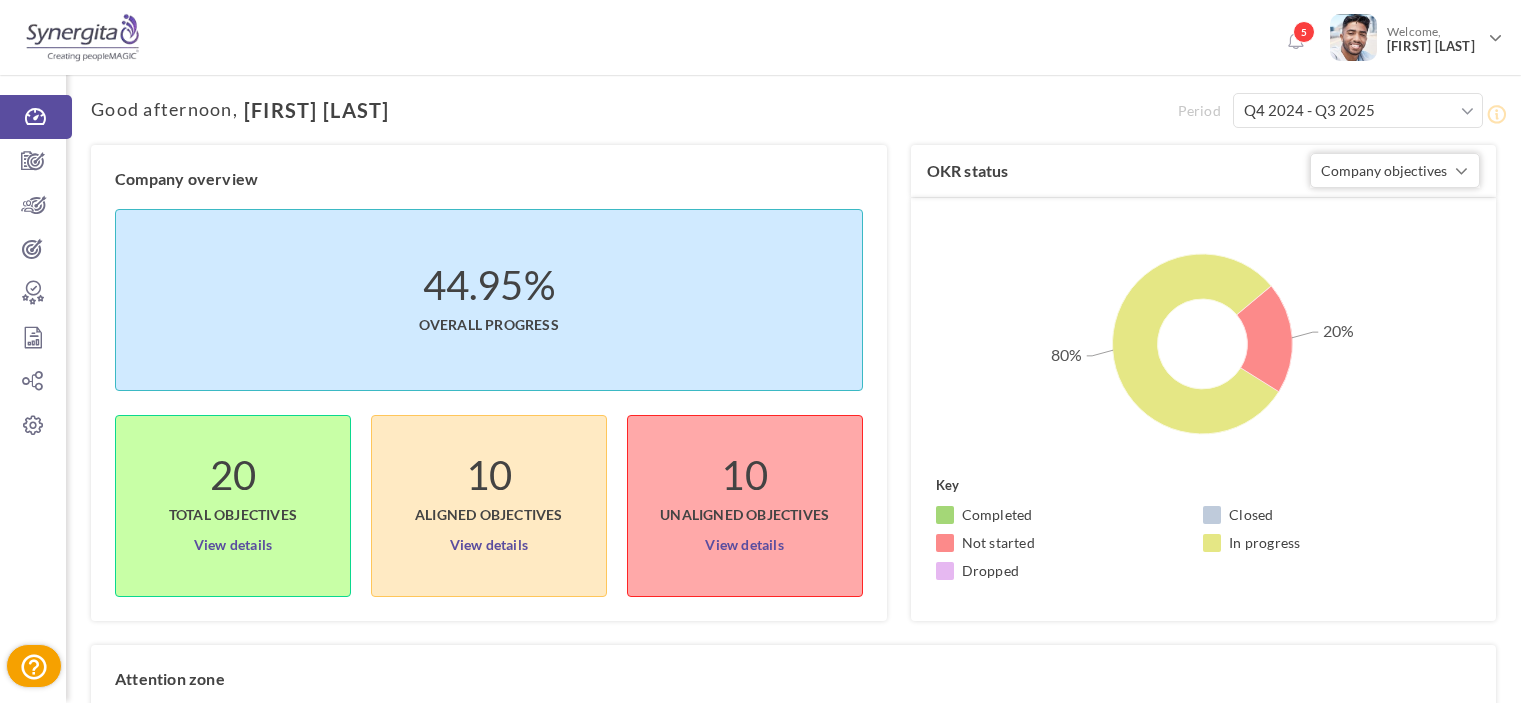 scroll, scrollTop: 0, scrollLeft: 0, axis: both 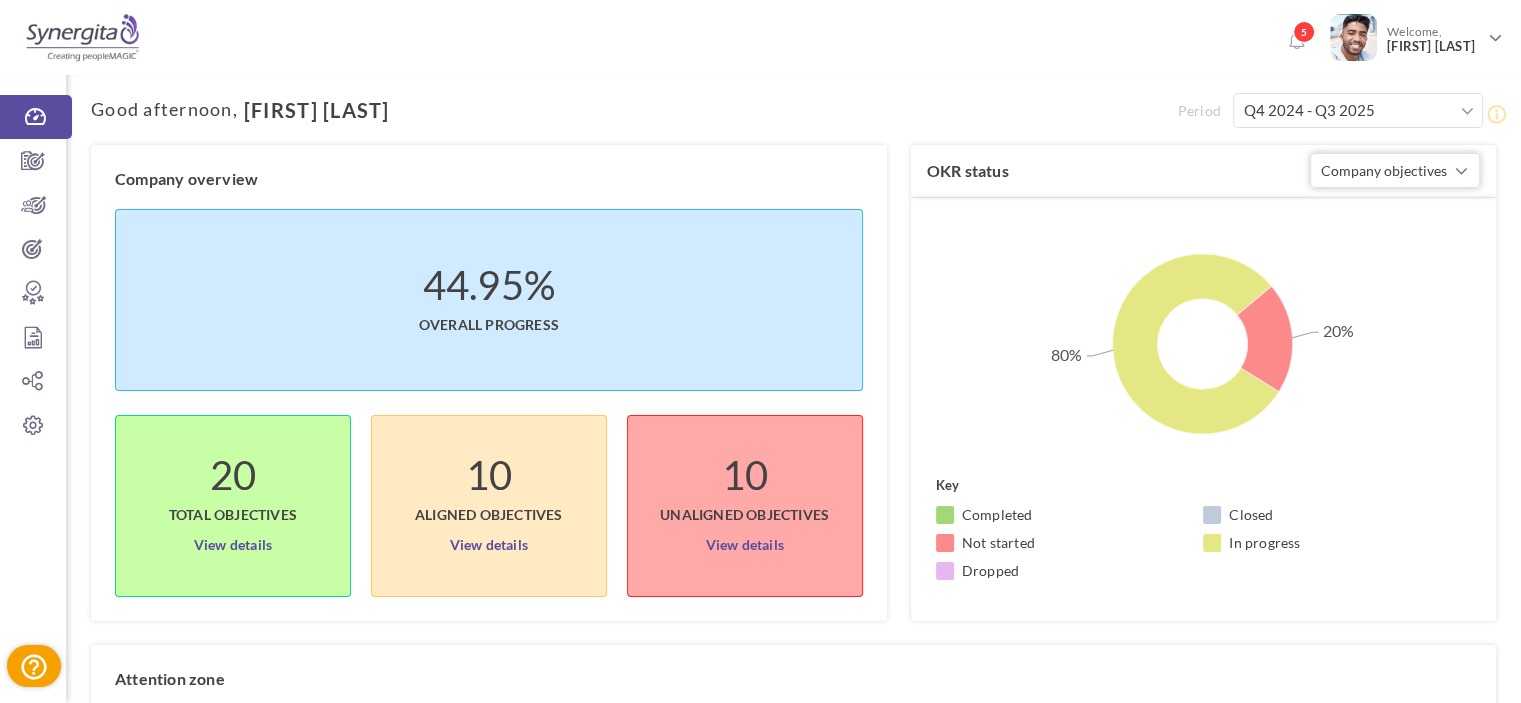 click on "5" at bounding box center (1296, 42) 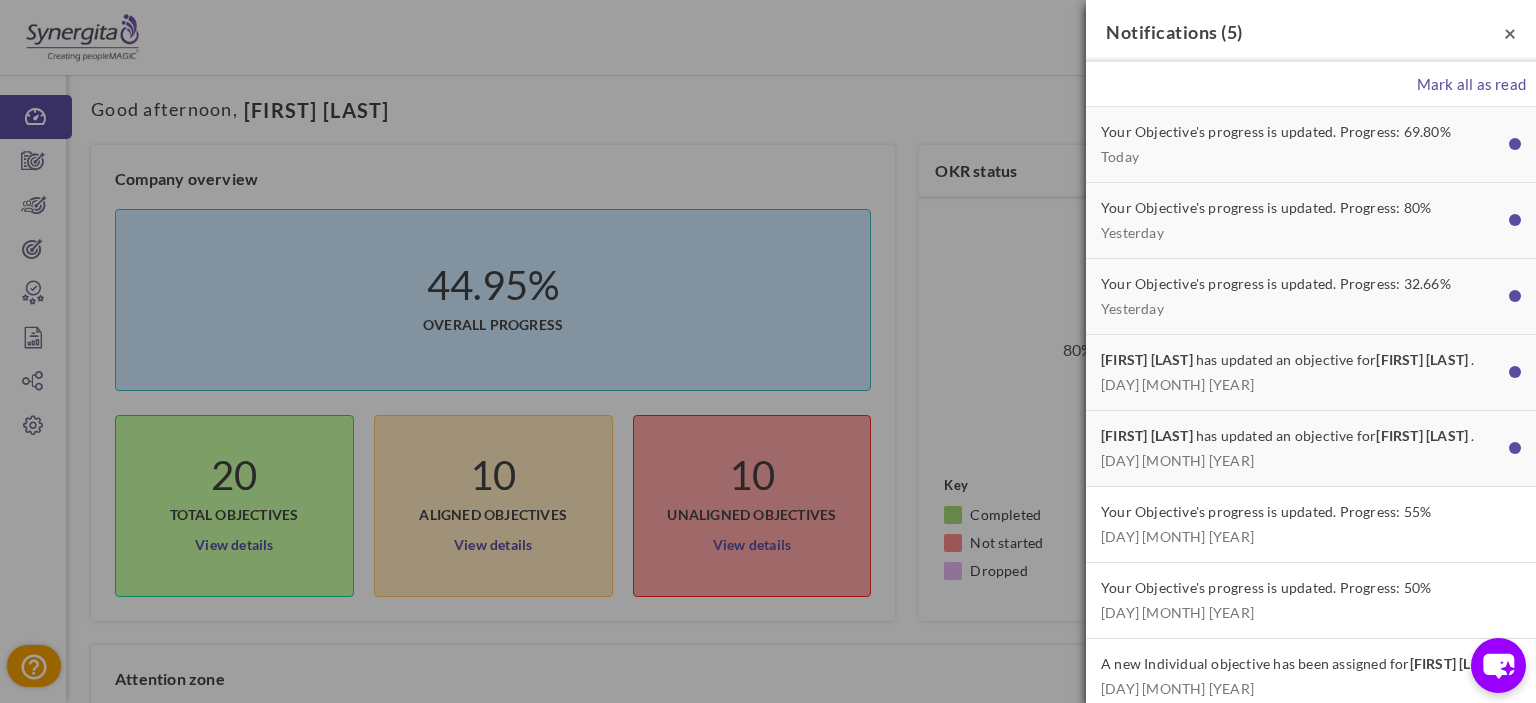click on "×" at bounding box center [1510, 32] 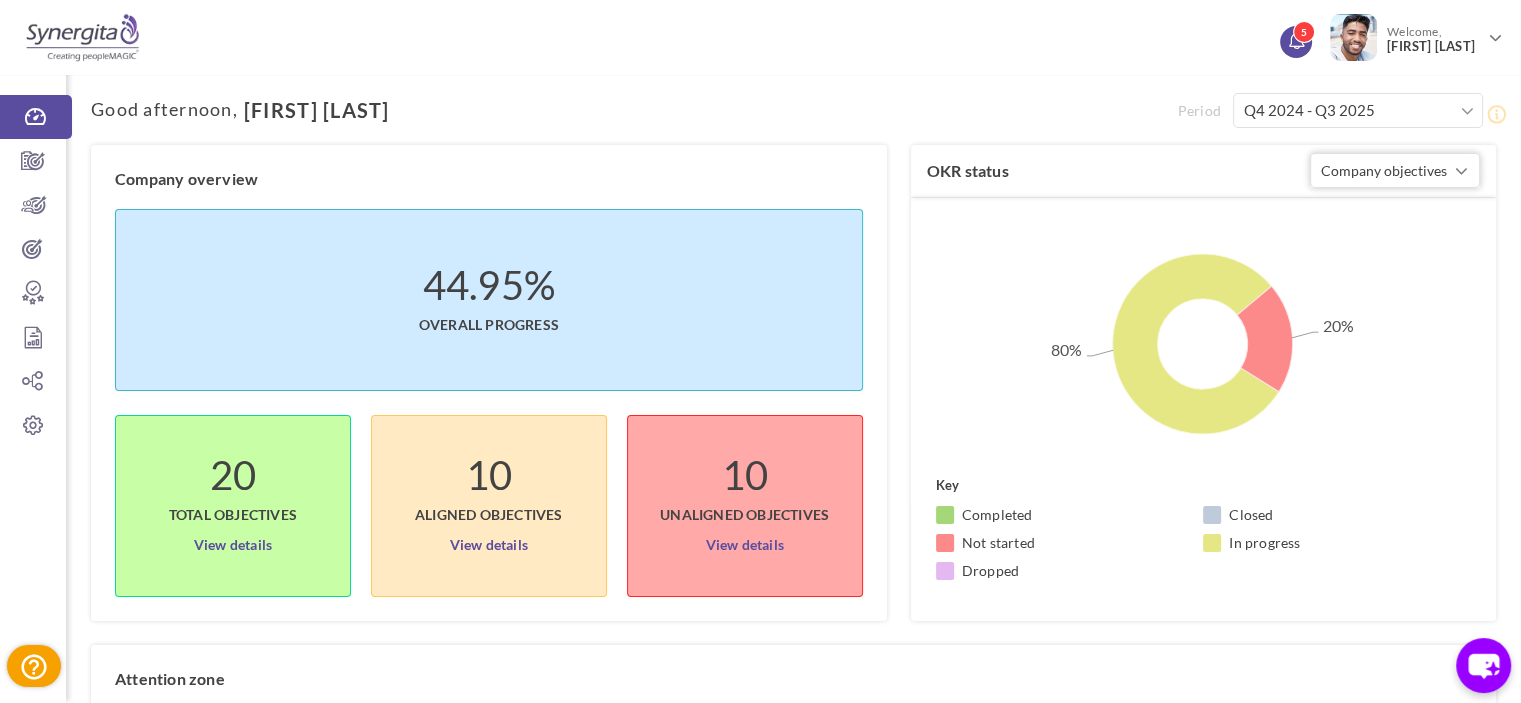 click on "5" at bounding box center [1296, 42] 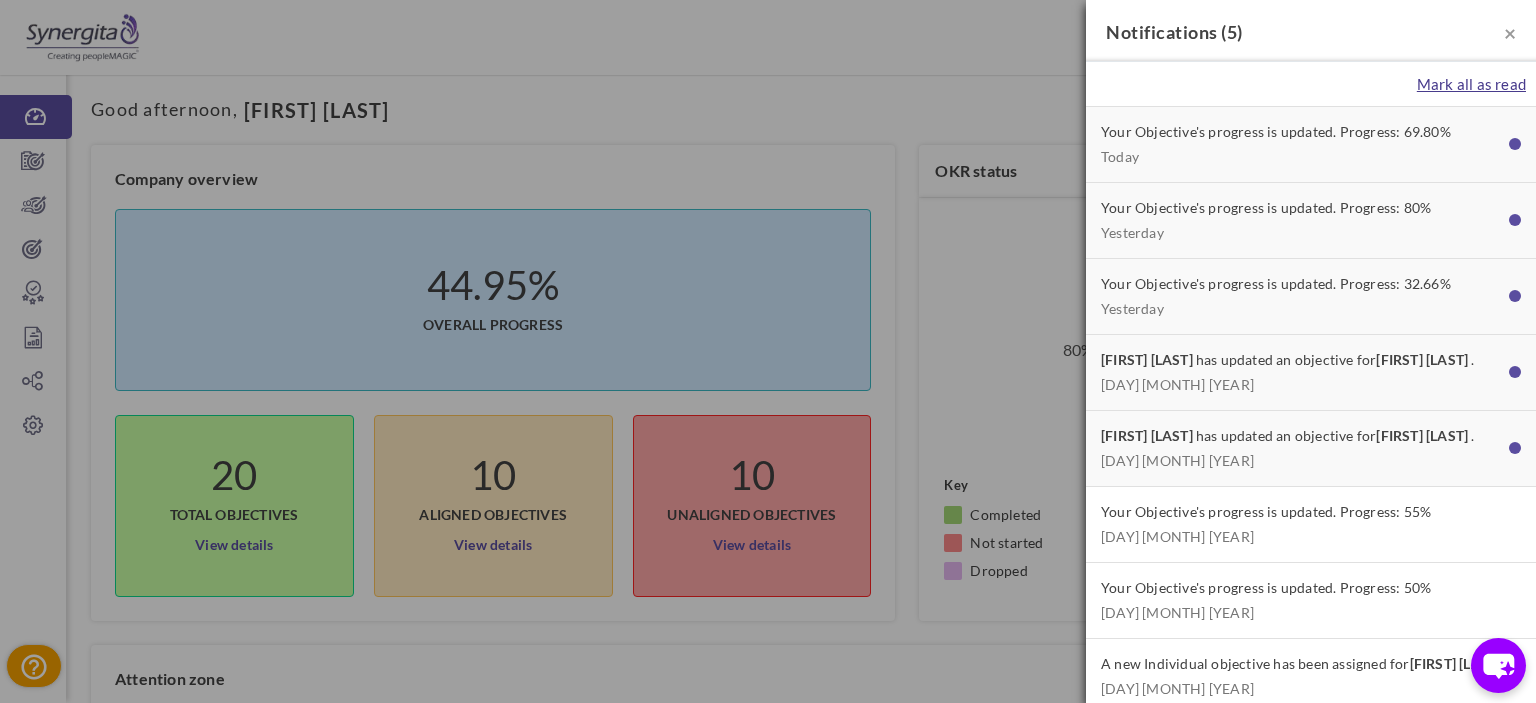 click on "Mark all as read" at bounding box center [1471, 84] 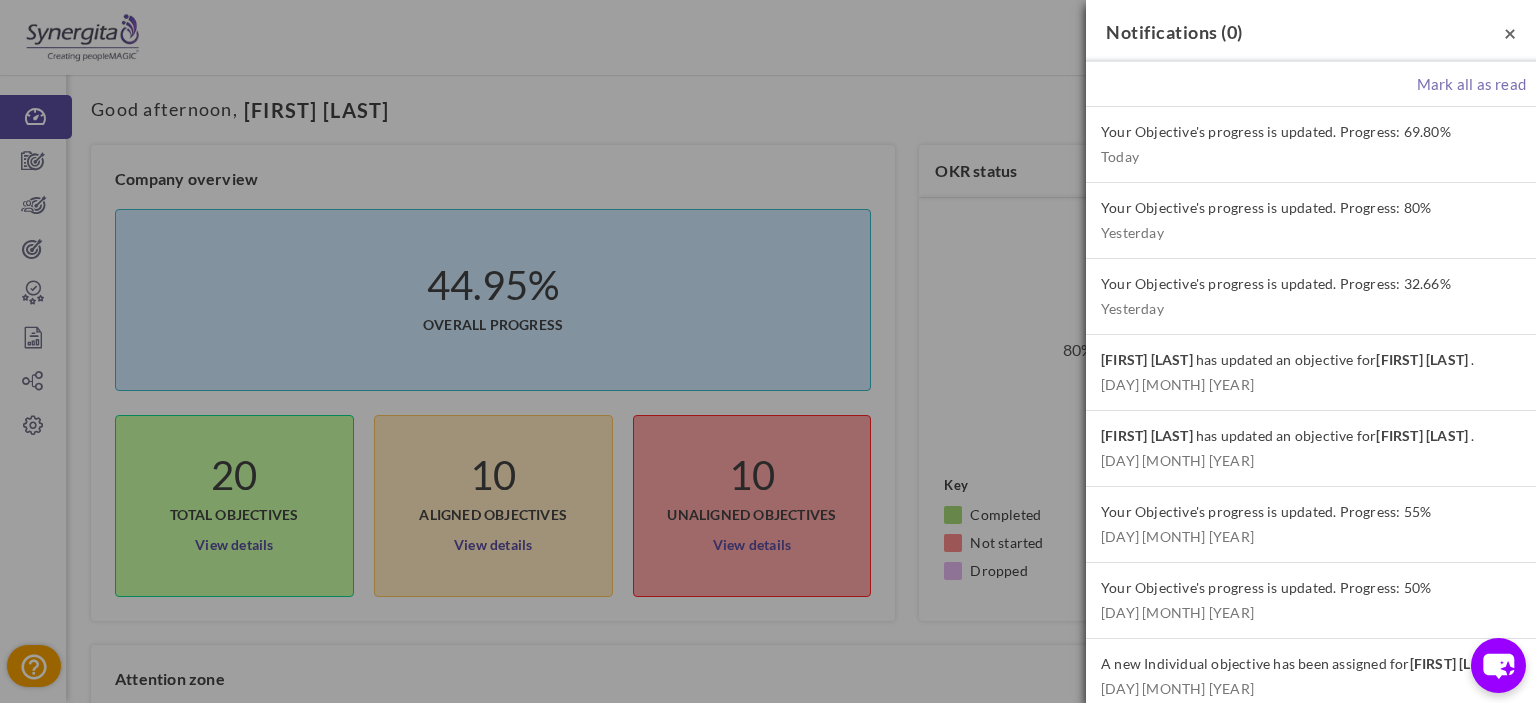 click on "×" at bounding box center [1510, 32] 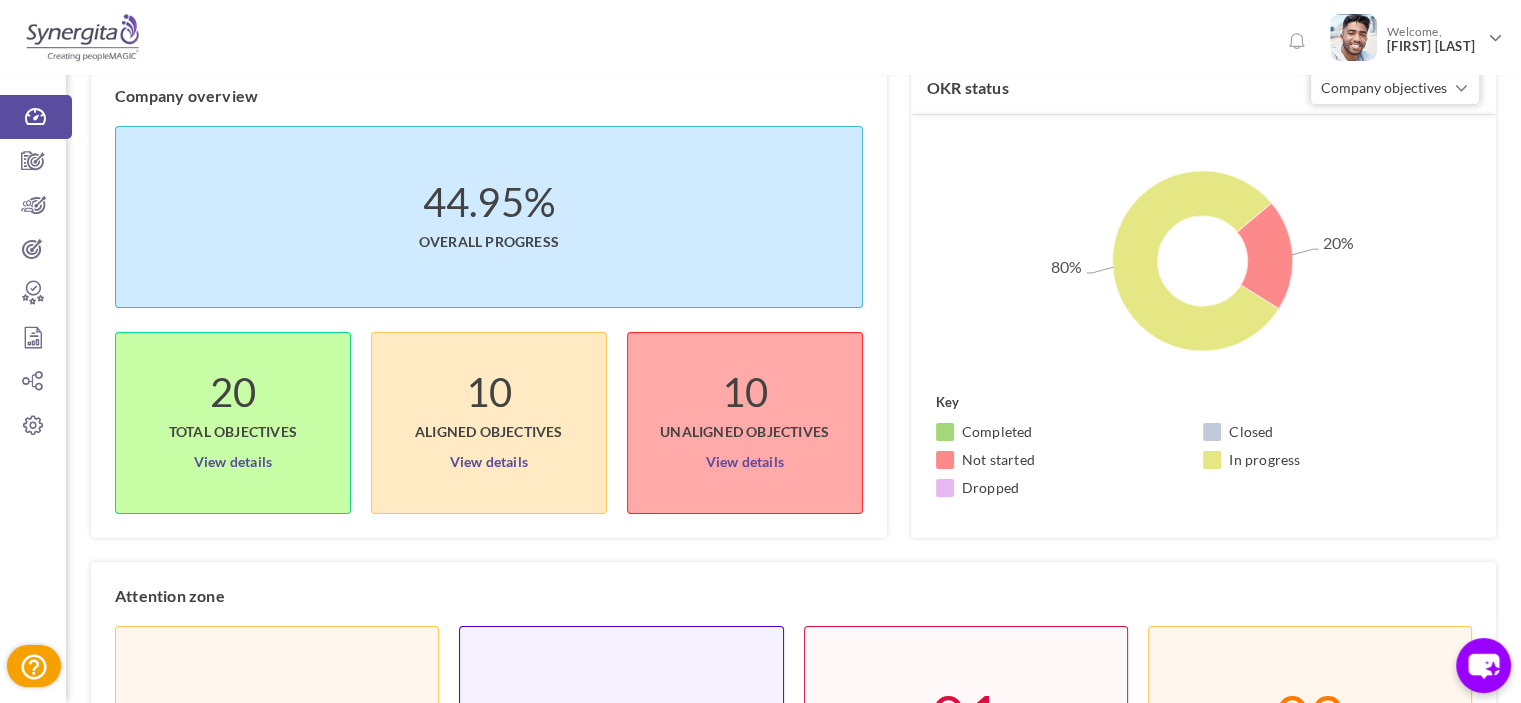 scroll, scrollTop: 92, scrollLeft: 0, axis: vertical 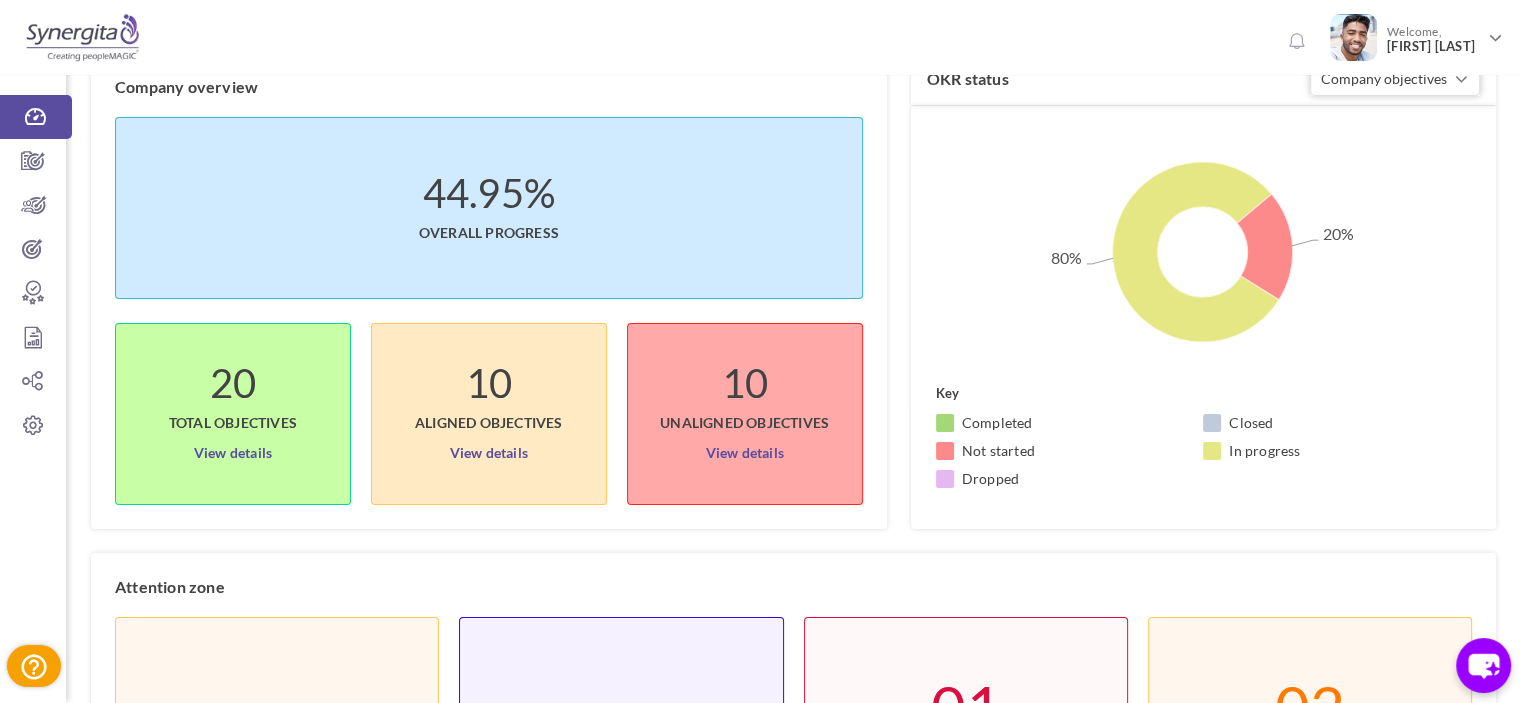 click on "Dashboard
Company Objectives
Team Objectives
Individual Objectives
OKR Reviews
Report
OKR Hierarchy
OKR Admin" at bounding box center (33, 351) 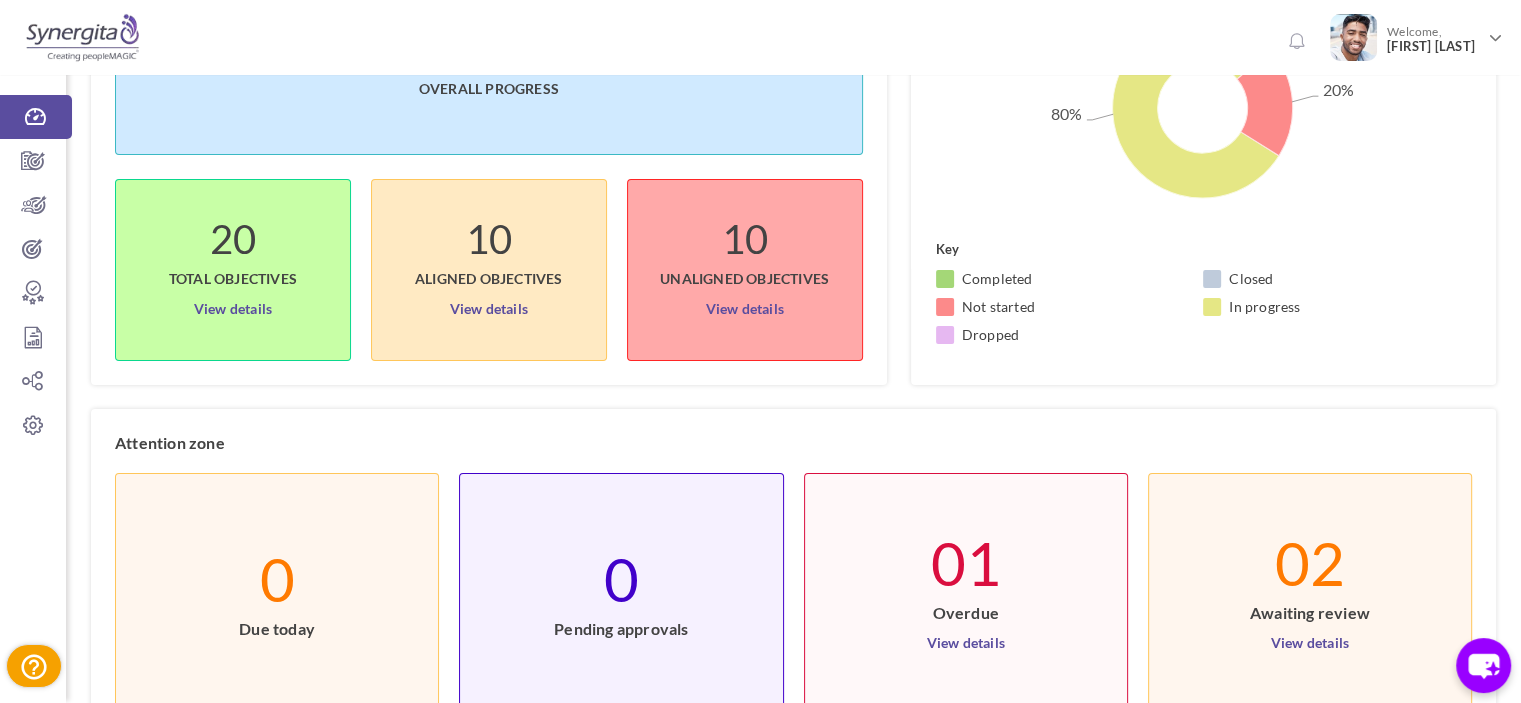 scroll, scrollTop: 252, scrollLeft: 0, axis: vertical 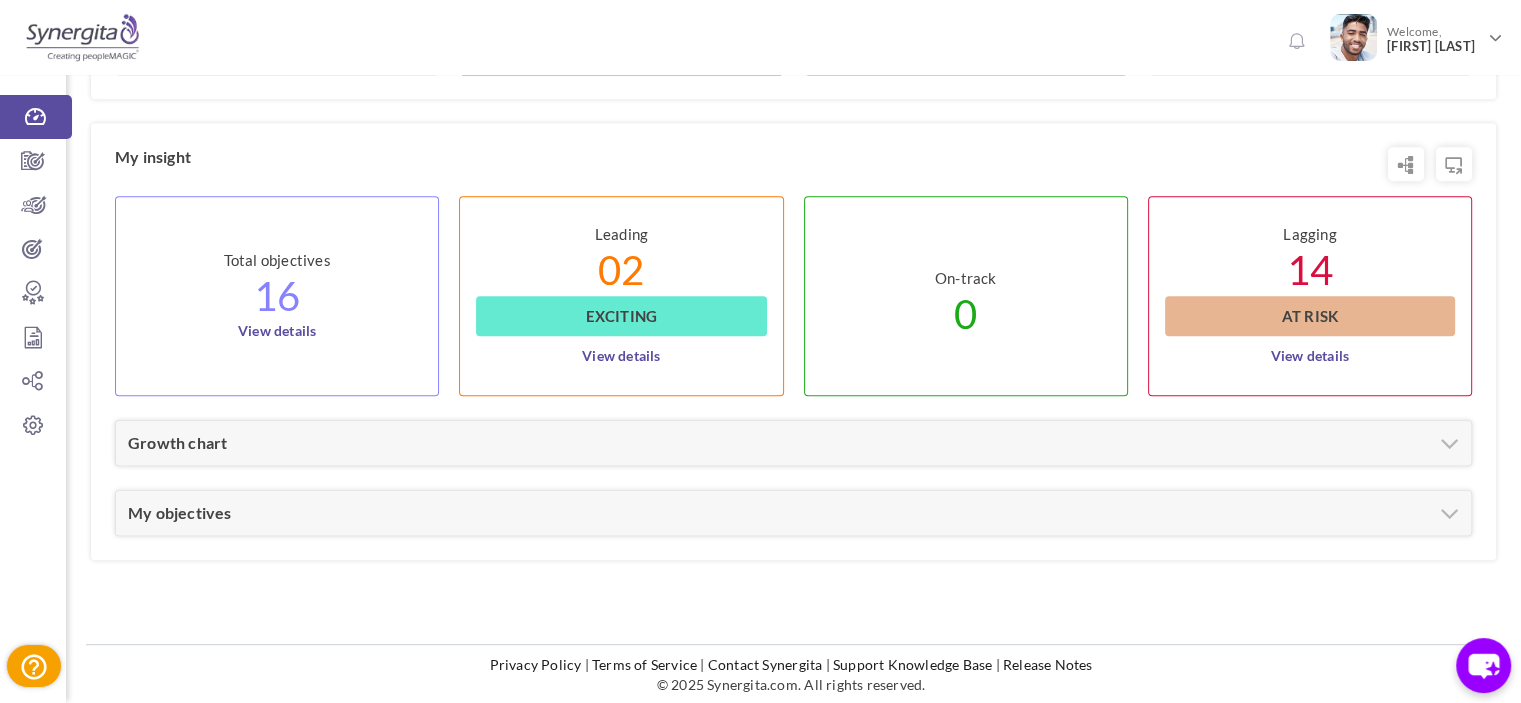 click on "Period Q4 2024 - Q3 2025
2027
Q1
Q2
Q3
Q4
2026
Q1
Q2
Q3
Q4
2025
Q1
Q2 Q3" at bounding box center (793, -62) 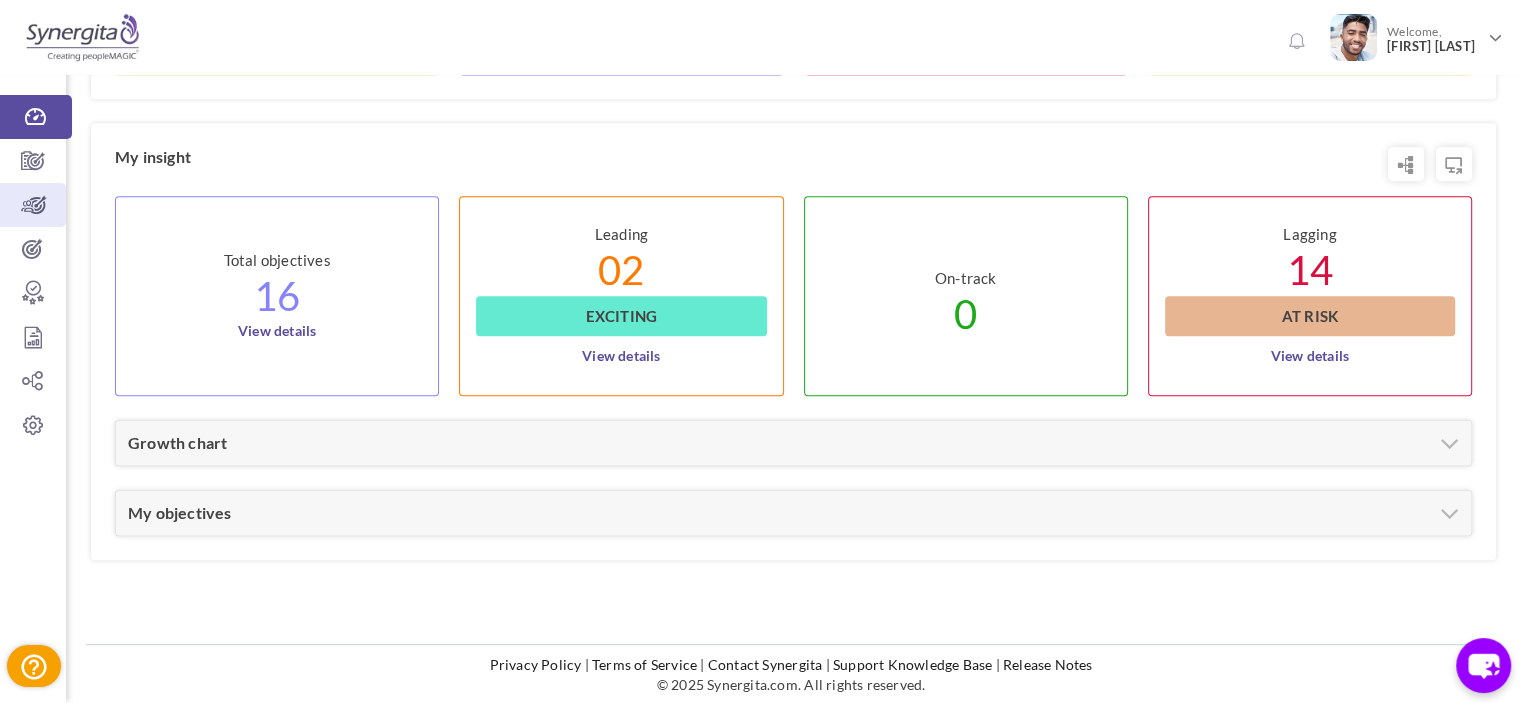 click at bounding box center (33, 205) 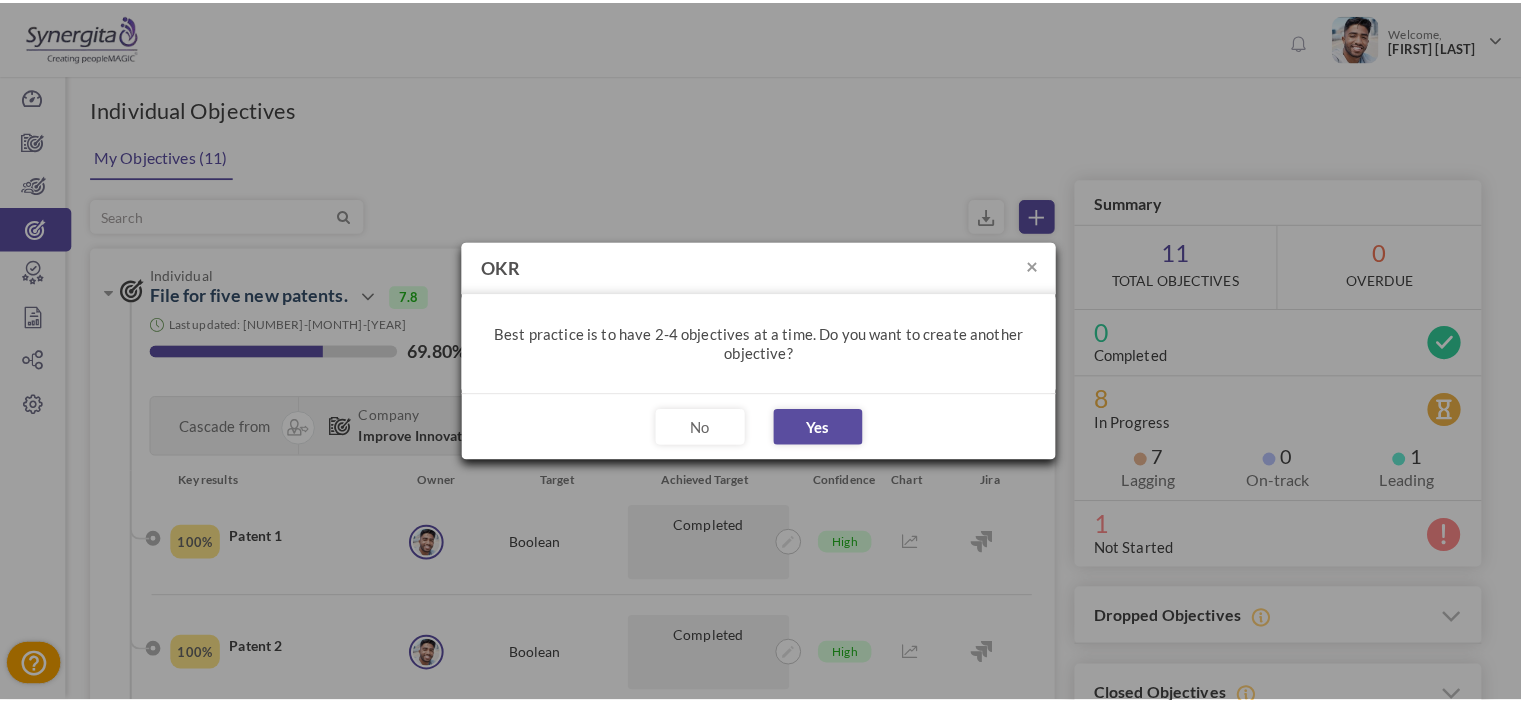 scroll, scrollTop: 0, scrollLeft: 0, axis: both 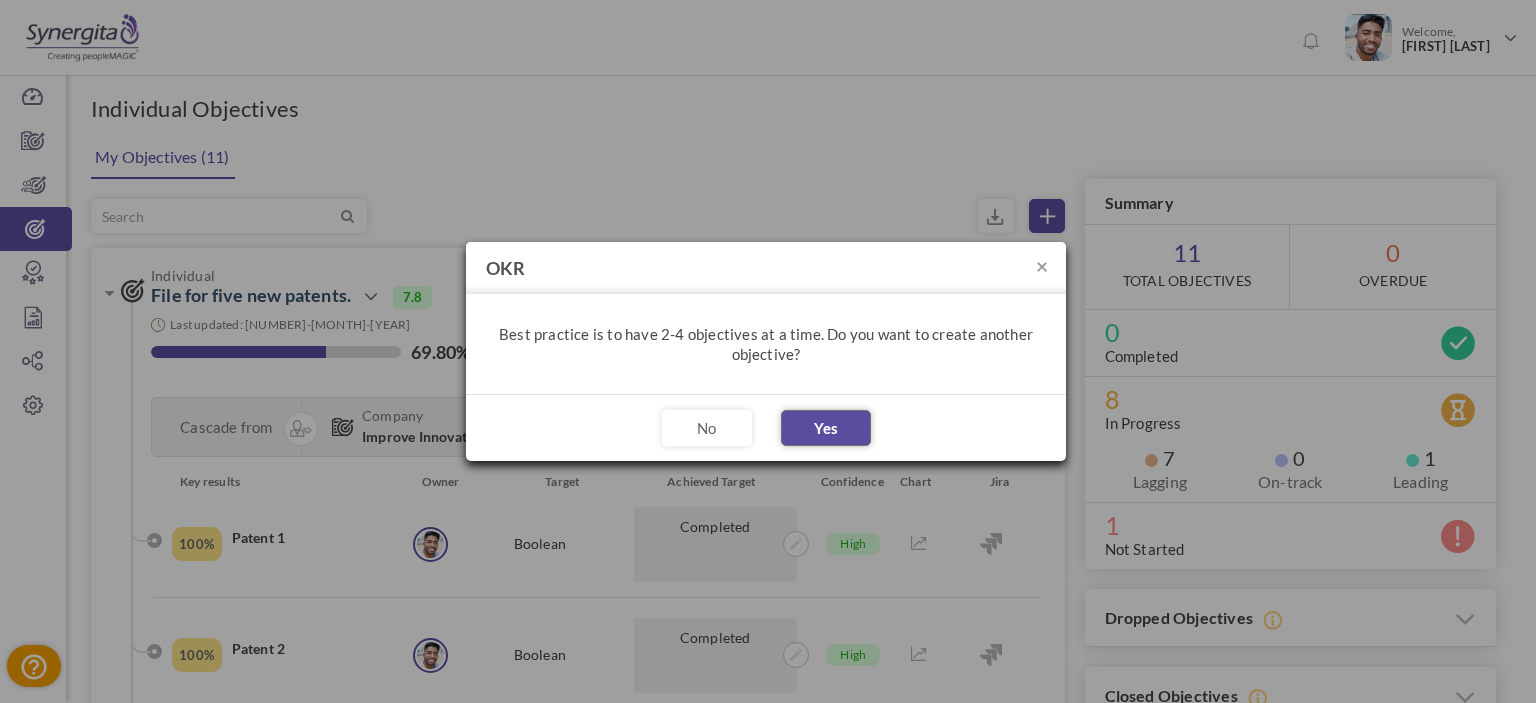 click on "Yes" at bounding box center (826, 428) 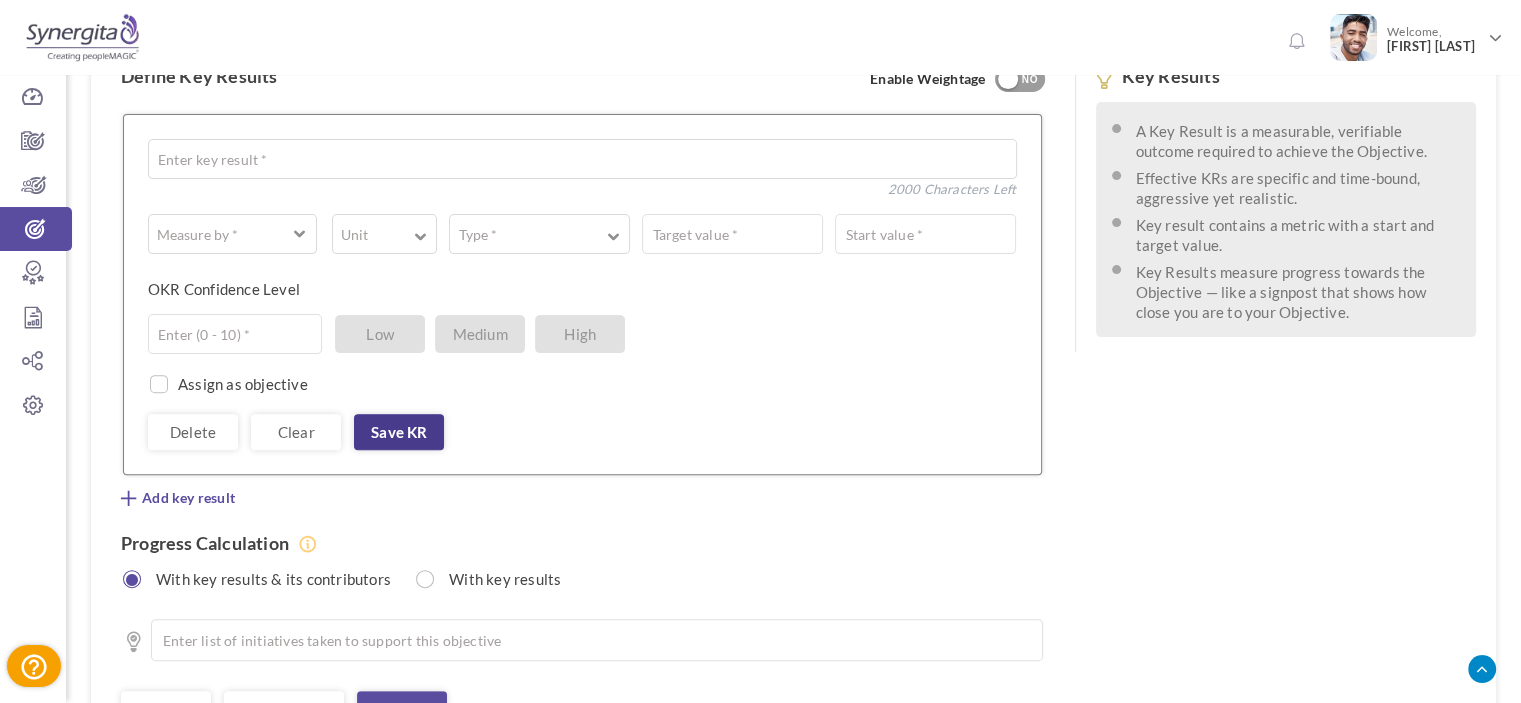 scroll, scrollTop: 600, scrollLeft: 0, axis: vertical 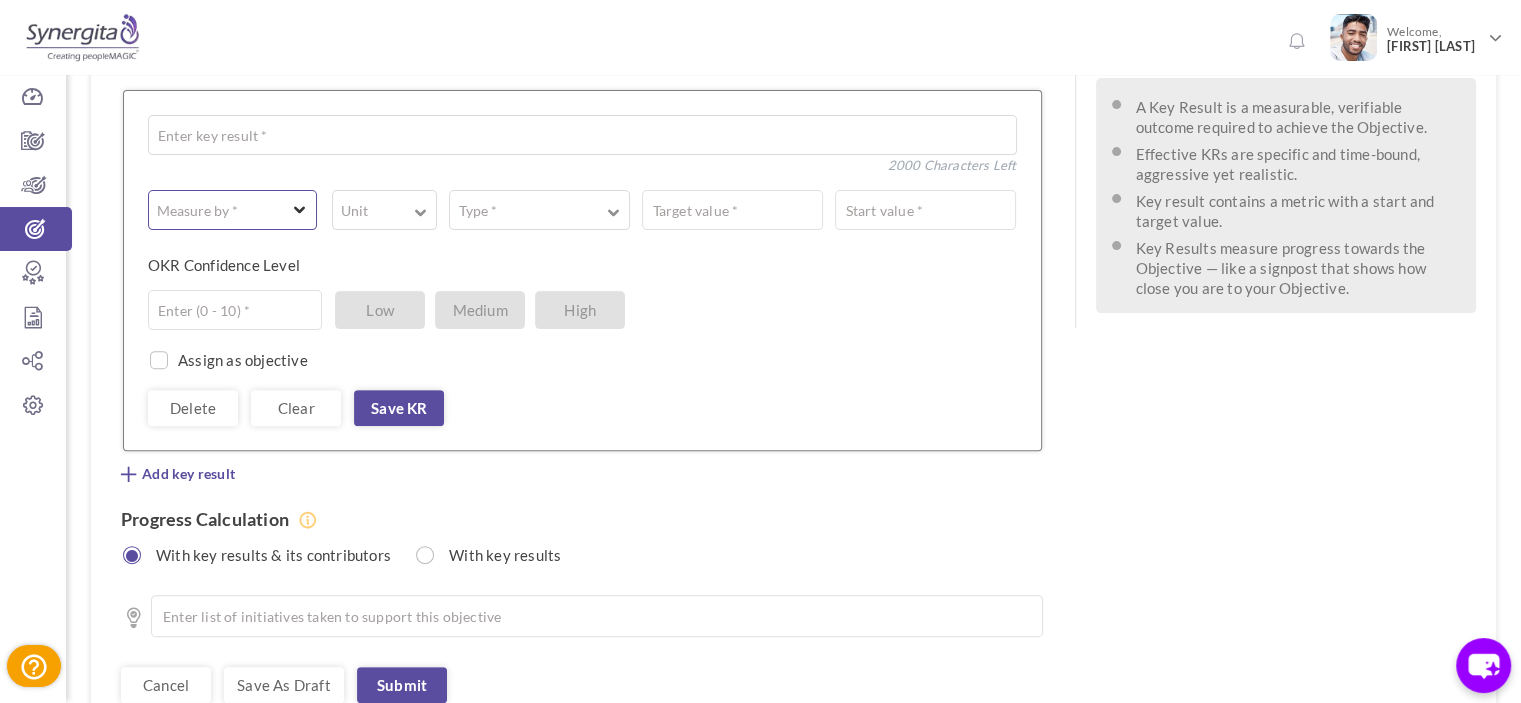 click at bounding box center (222, 210) 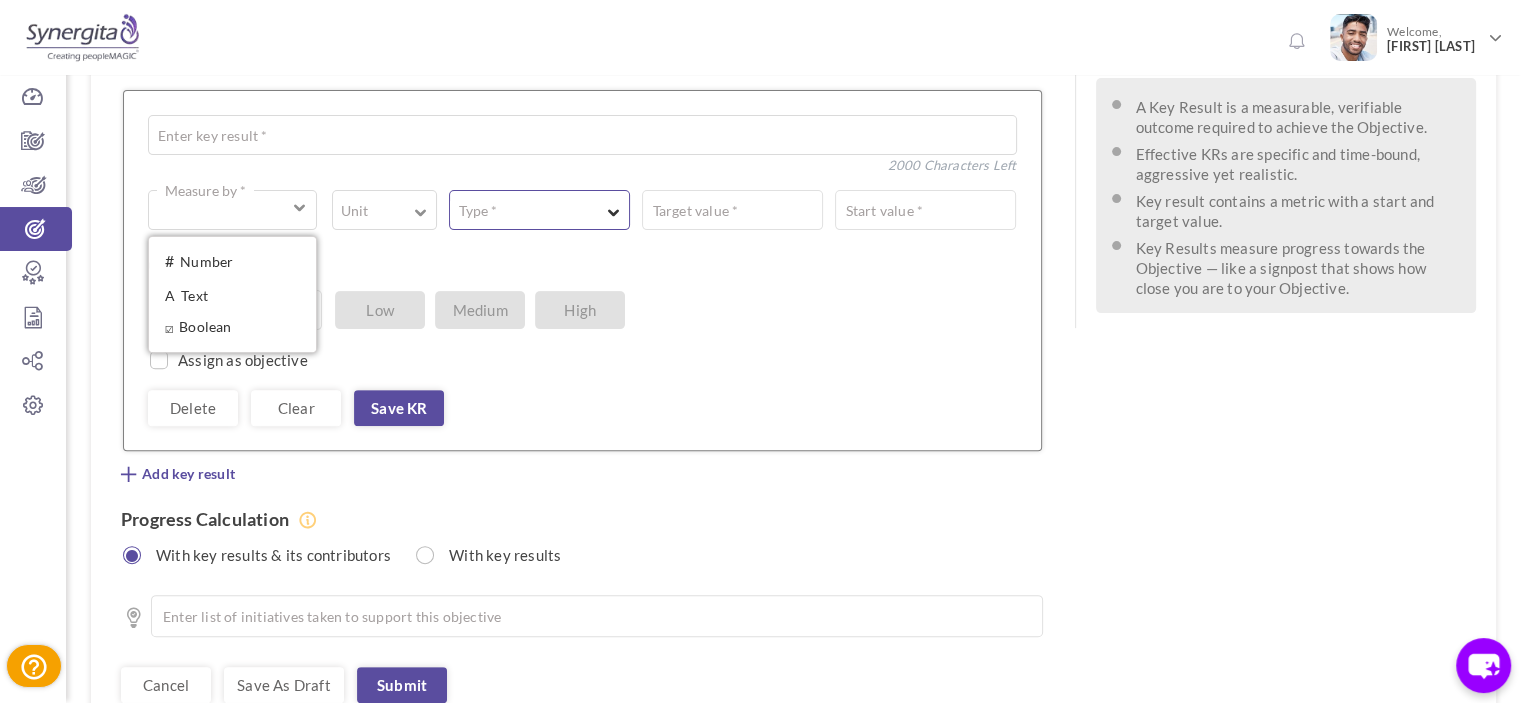 click on "Type *" at bounding box center (539, 210) 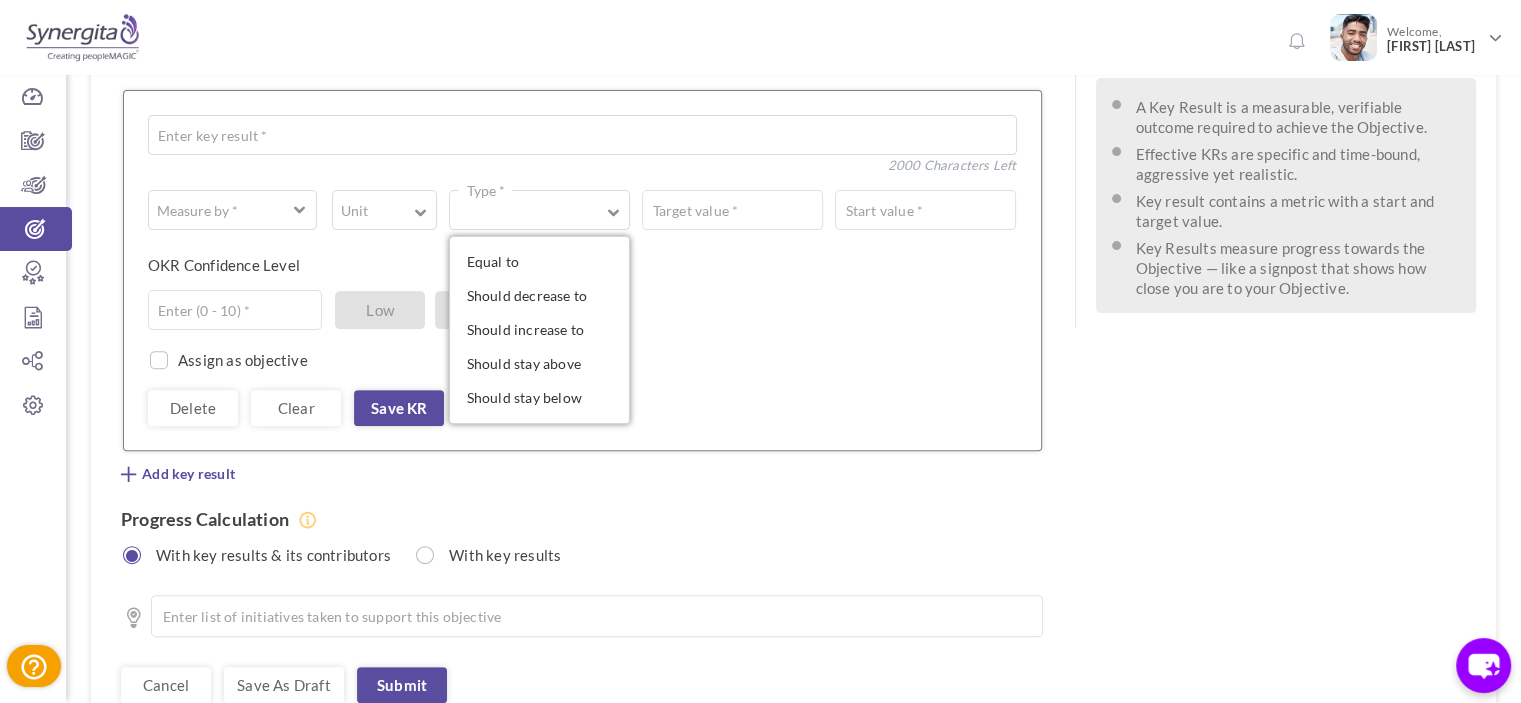 click on "Unit                               #        %        $        ₹        £              Custom" at bounding box center (377, 210) 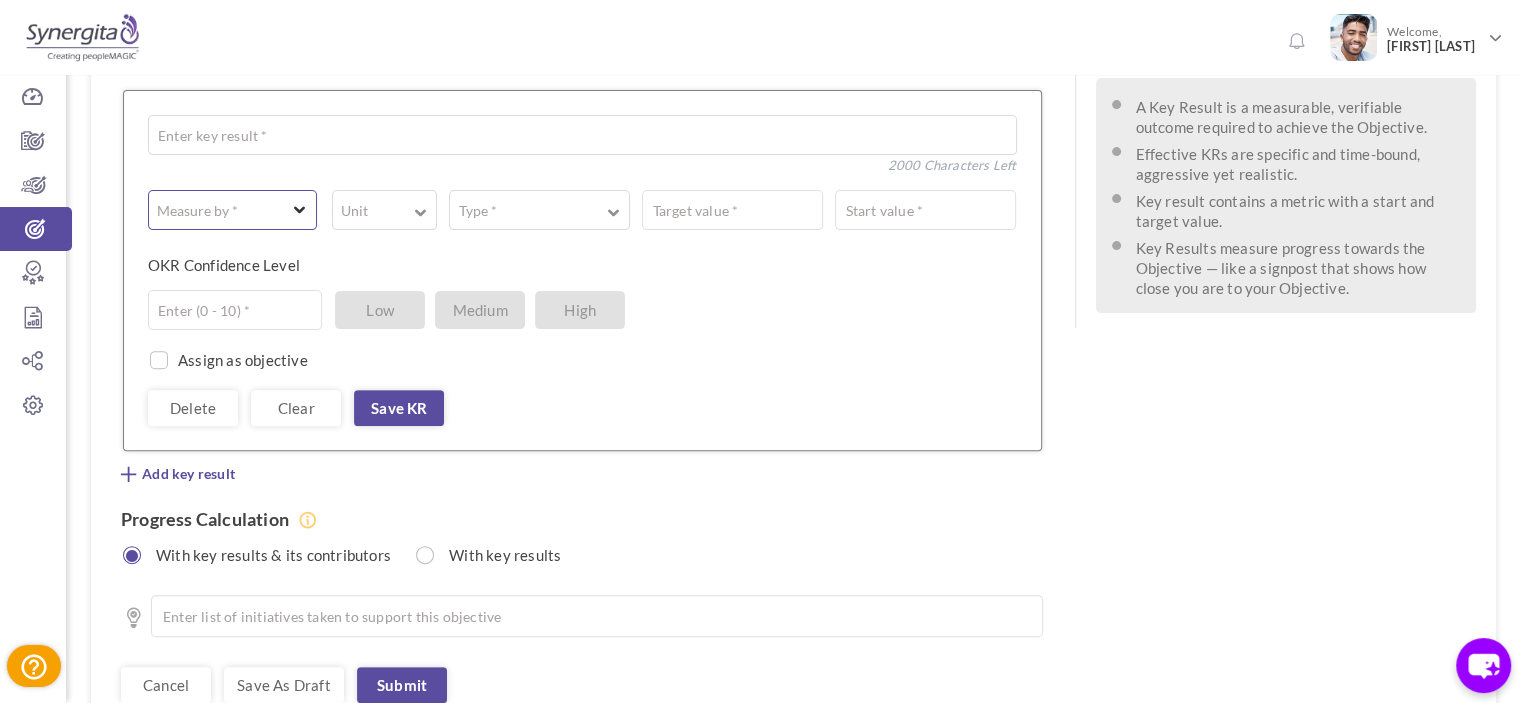 click on "Measure by *" at bounding box center [232, 210] 